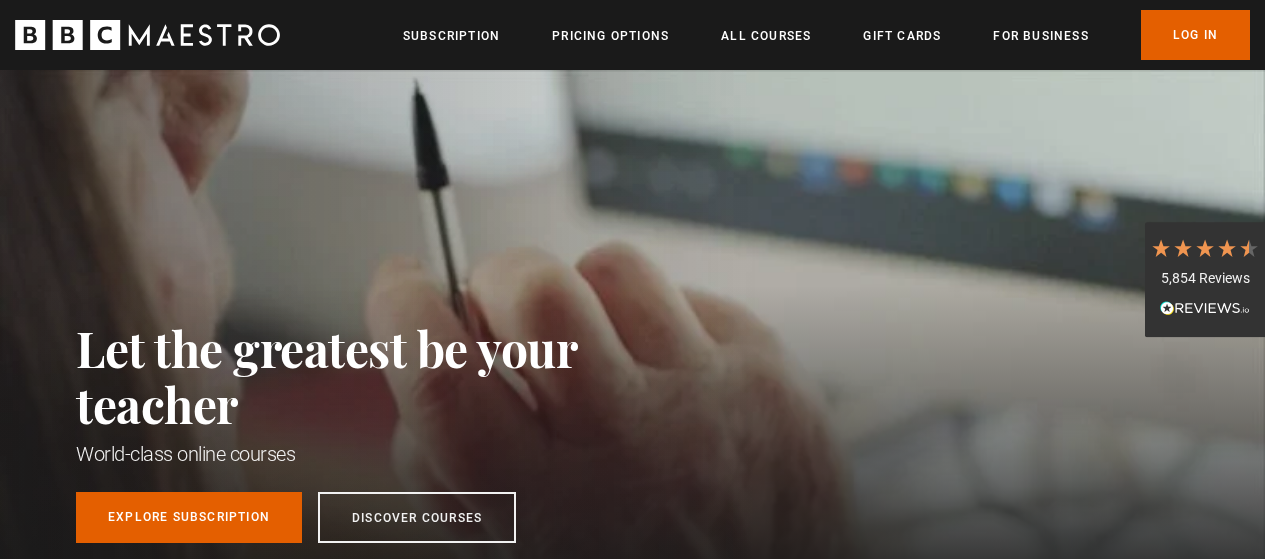 scroll, scrollTop: 0, scrollLeft: 0, axis: both 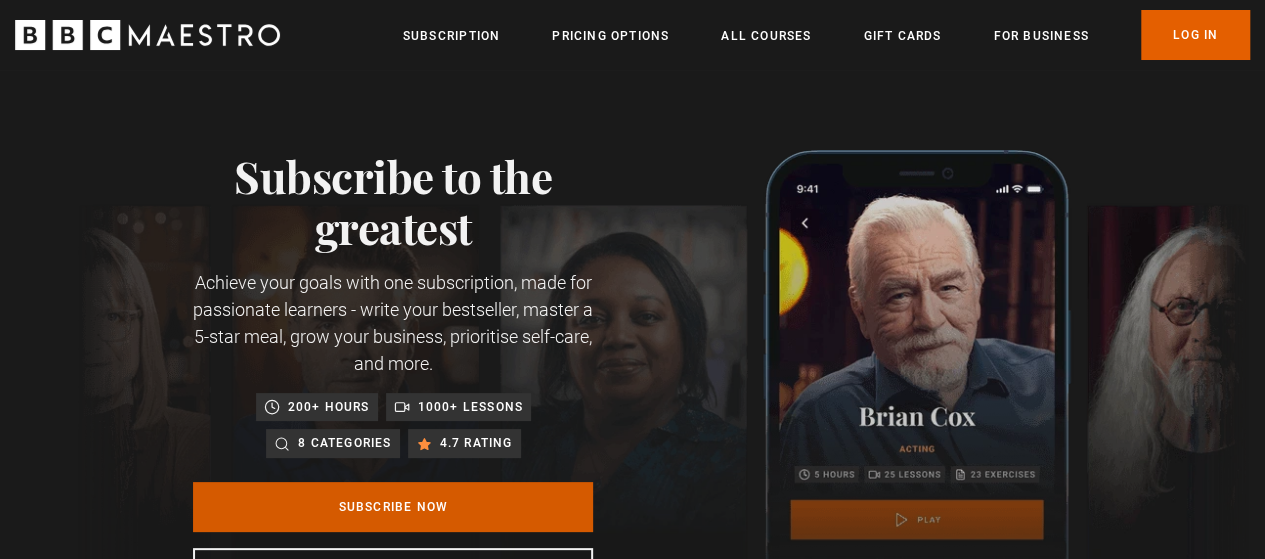 click on "Subscribe Now" at bounding box center [393, 507] 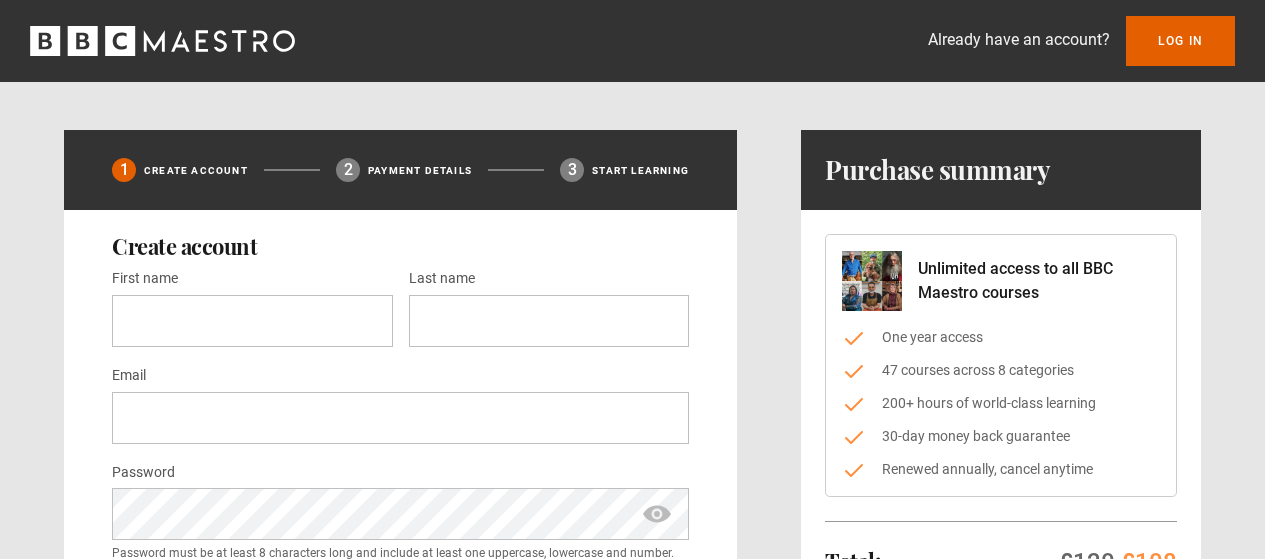 scroll, scrollTop: 0, scrollLeft: 0, axis: both 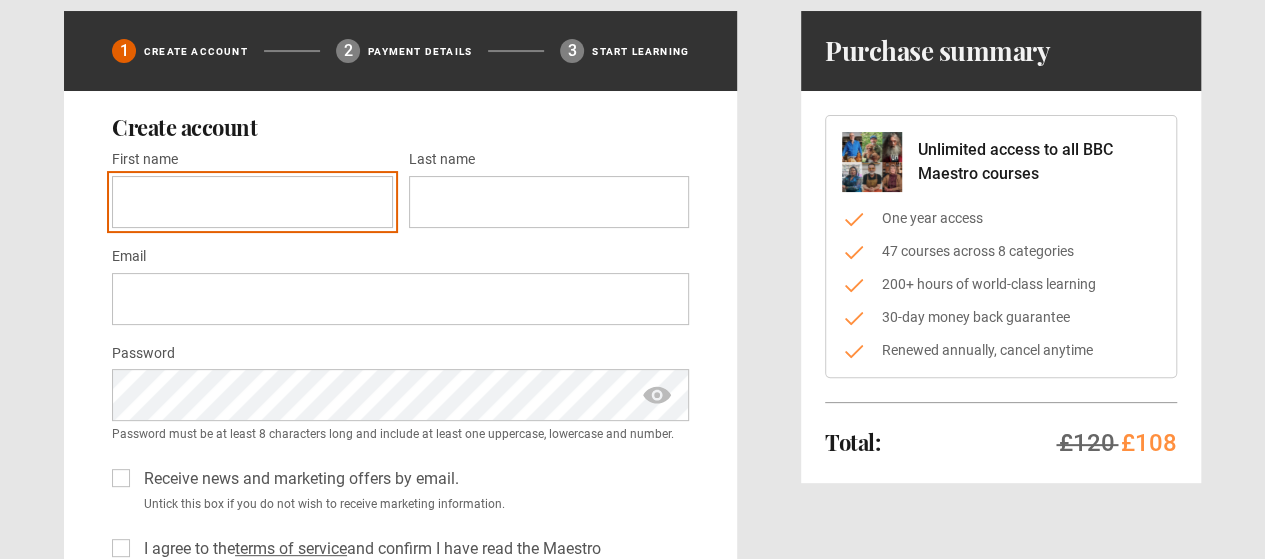 click on "First name  *" at bounding box center [252, 202] 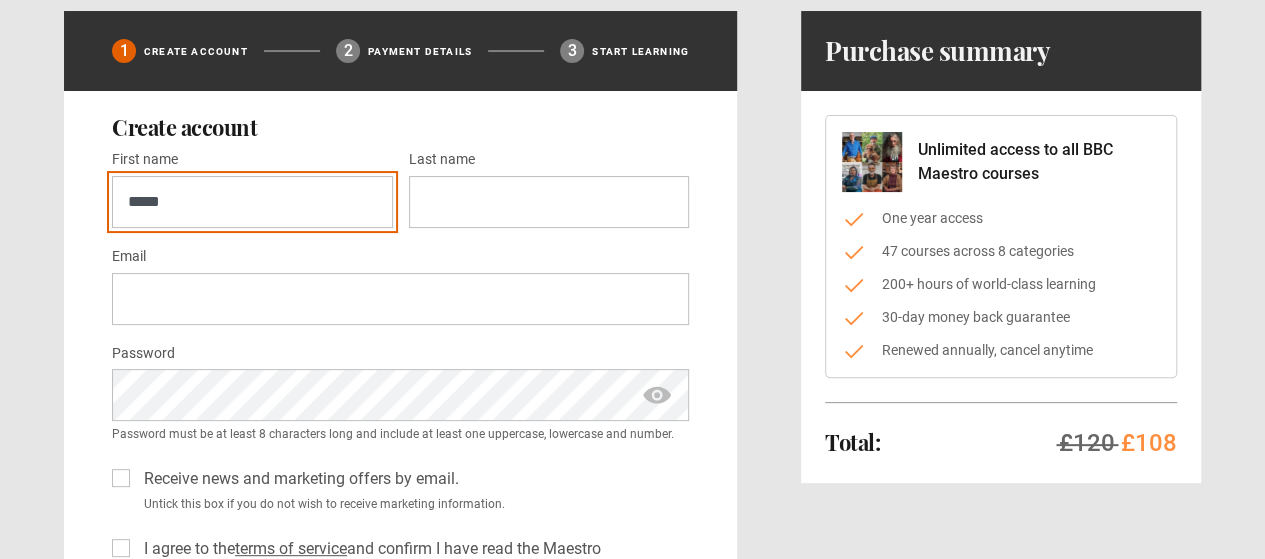 type on "*****" 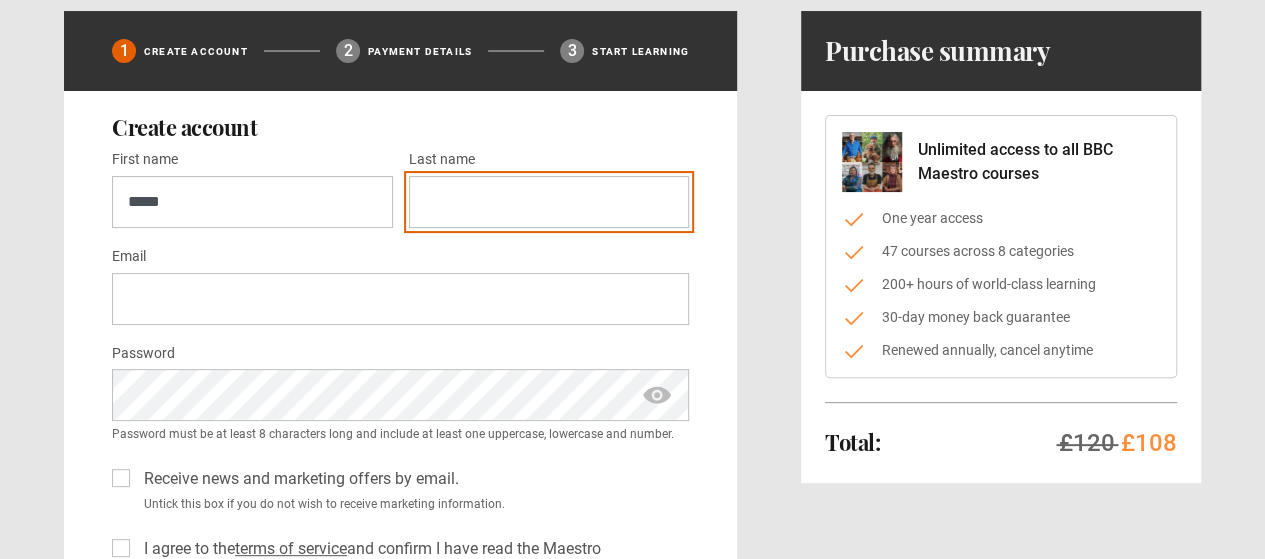 click on "Last name  *" at bounding box center [549, 202] 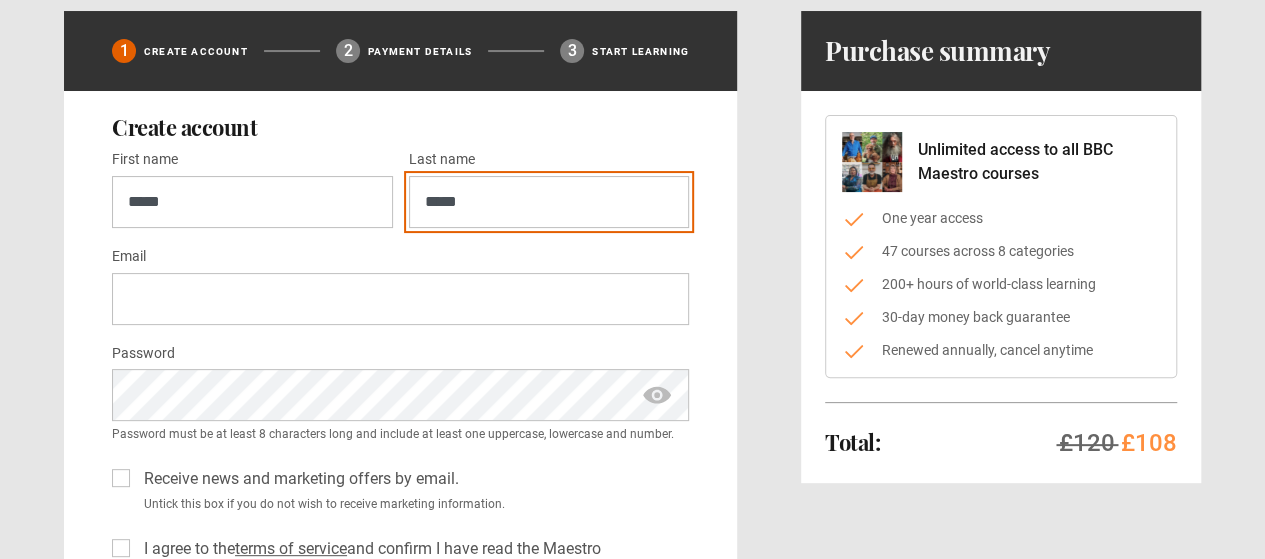 type on "*****" 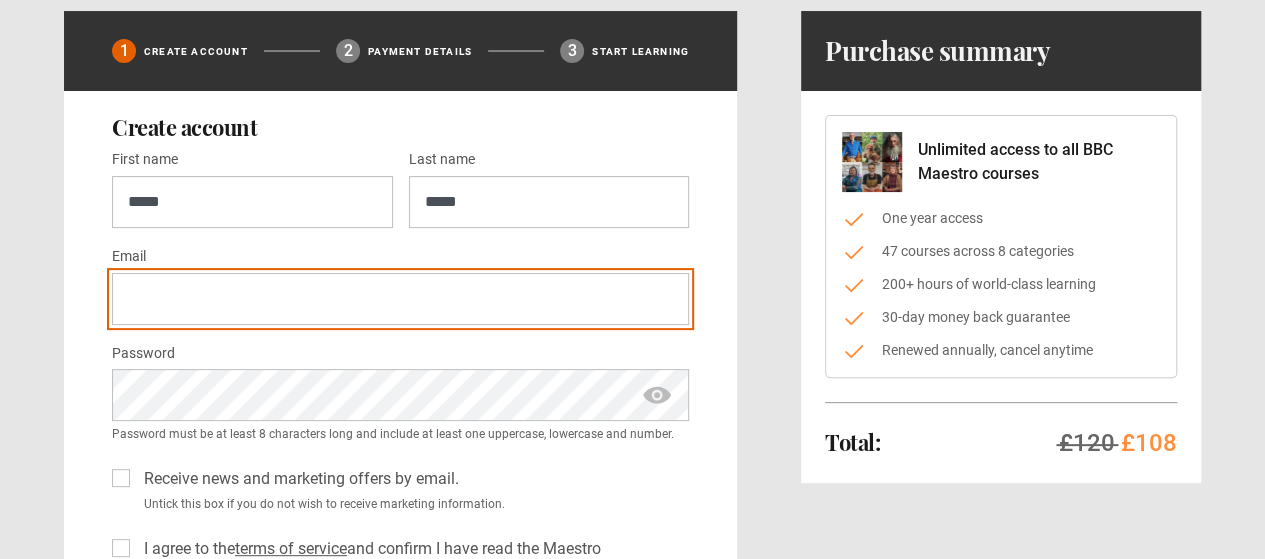 click on "Email  *" at bounding box center [400, 299] 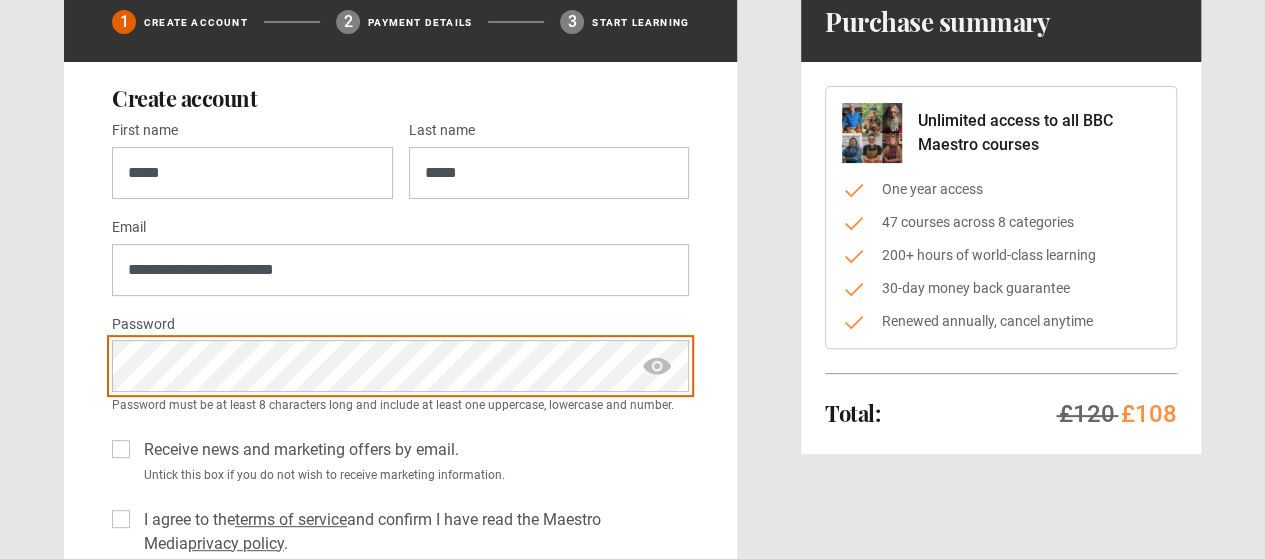 scroll, scrollTop: 152, scrollLeft: 0, axis: vertical 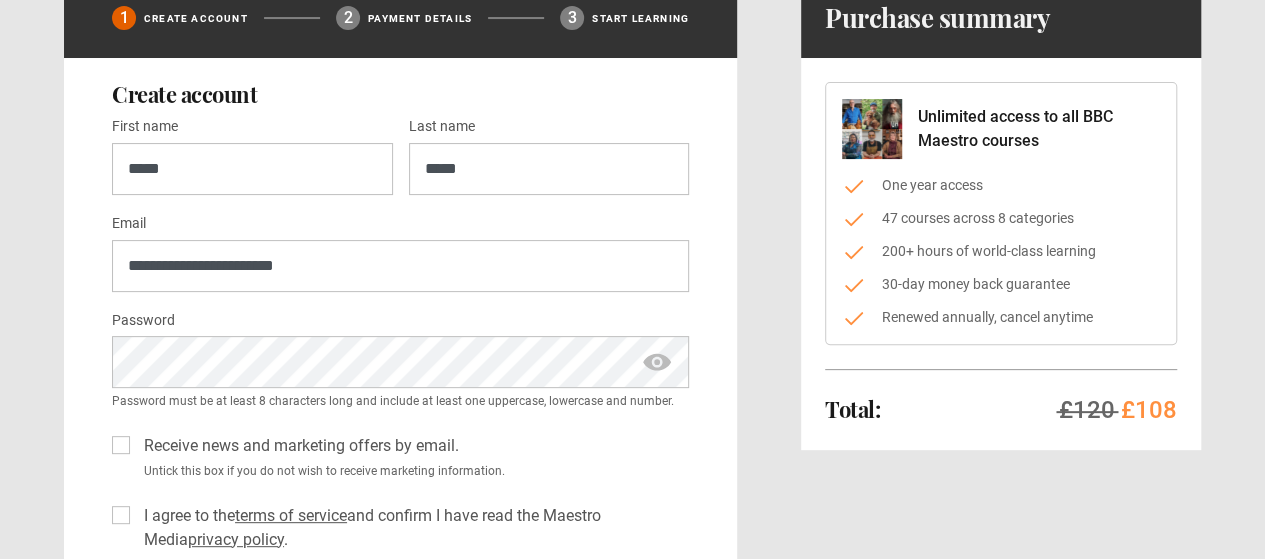 click on "Receive news and marketing offers by email." at bounding box center [297, 446] 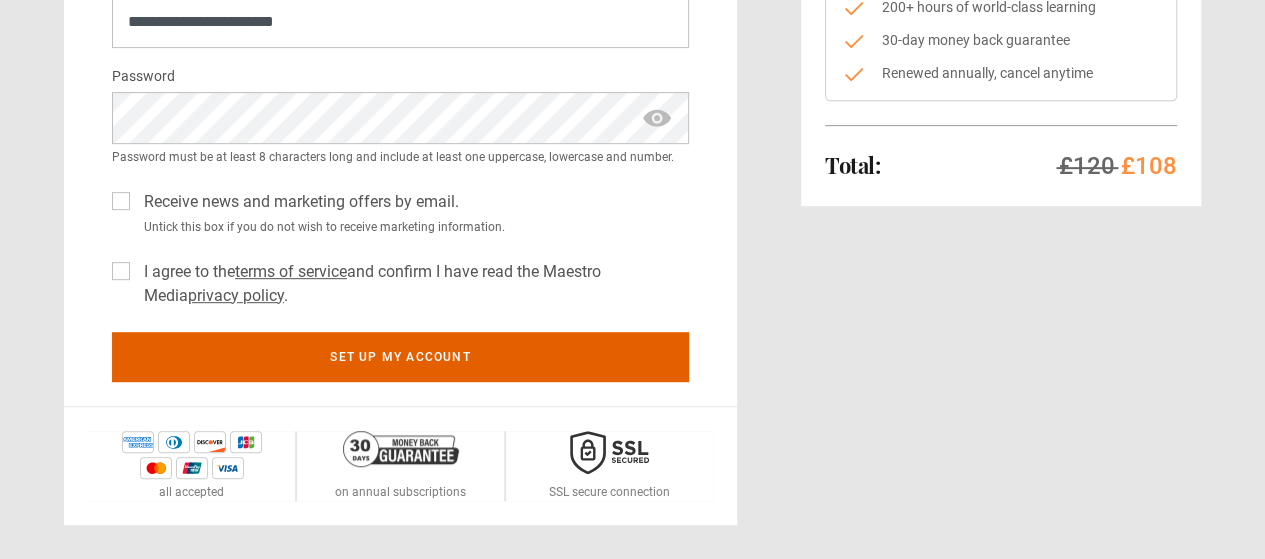 scroll, scrollTop: 398, scrollLeft: 0, axis: vertical 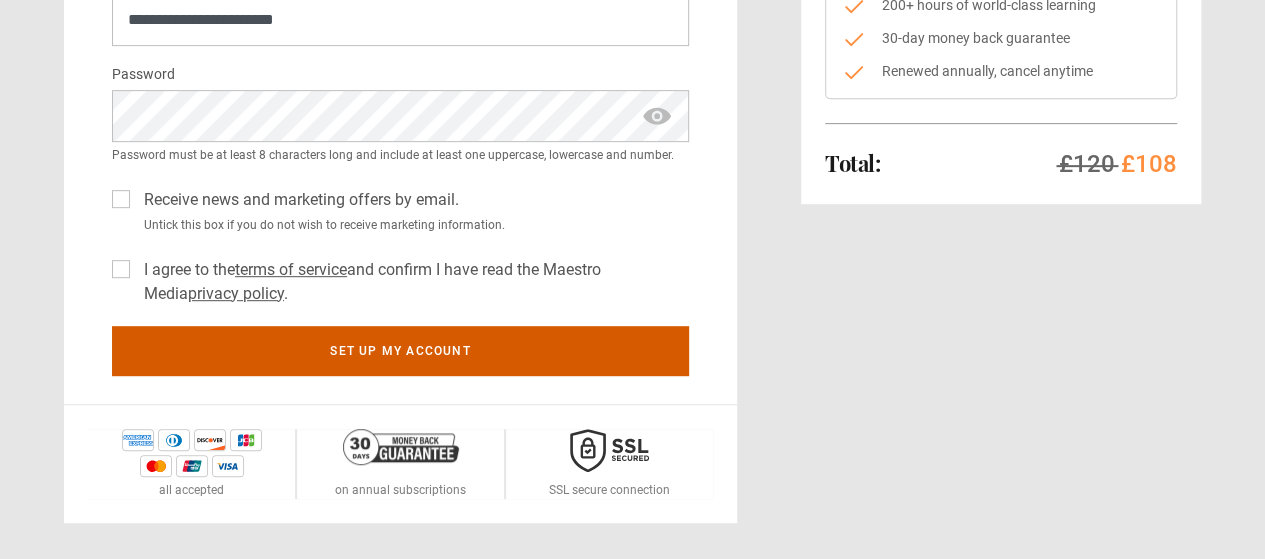 click on "Set up my account" at bounding box center (400, 351) 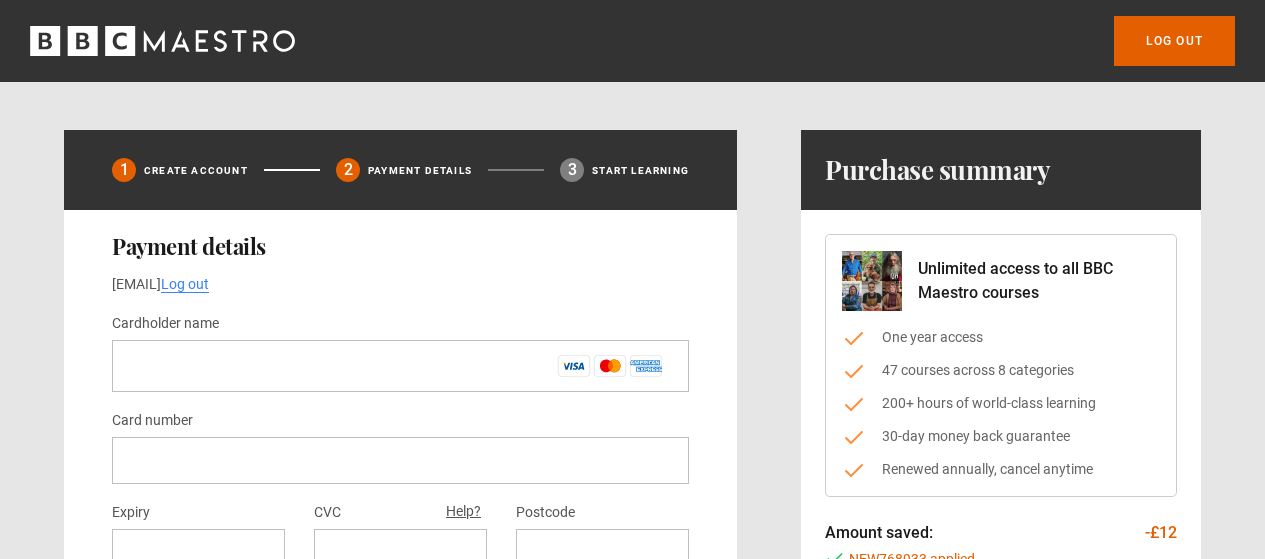 scroll, scrollTop: 0, scrollLeft: 0, axis: both 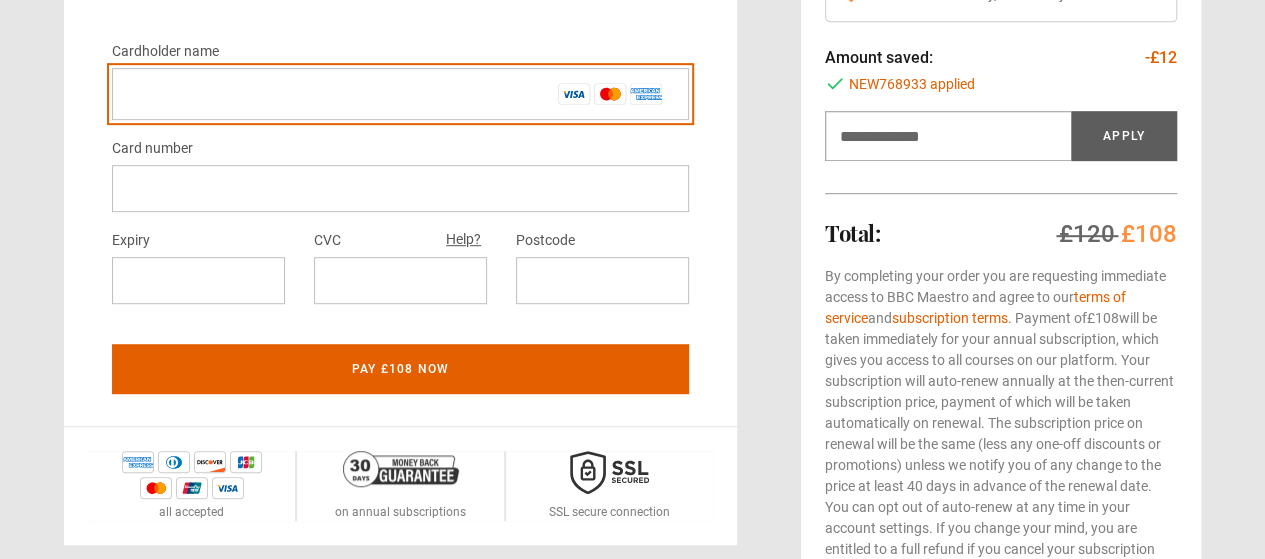 click on "Cardholder name  *" at bounding box center (400, 94) 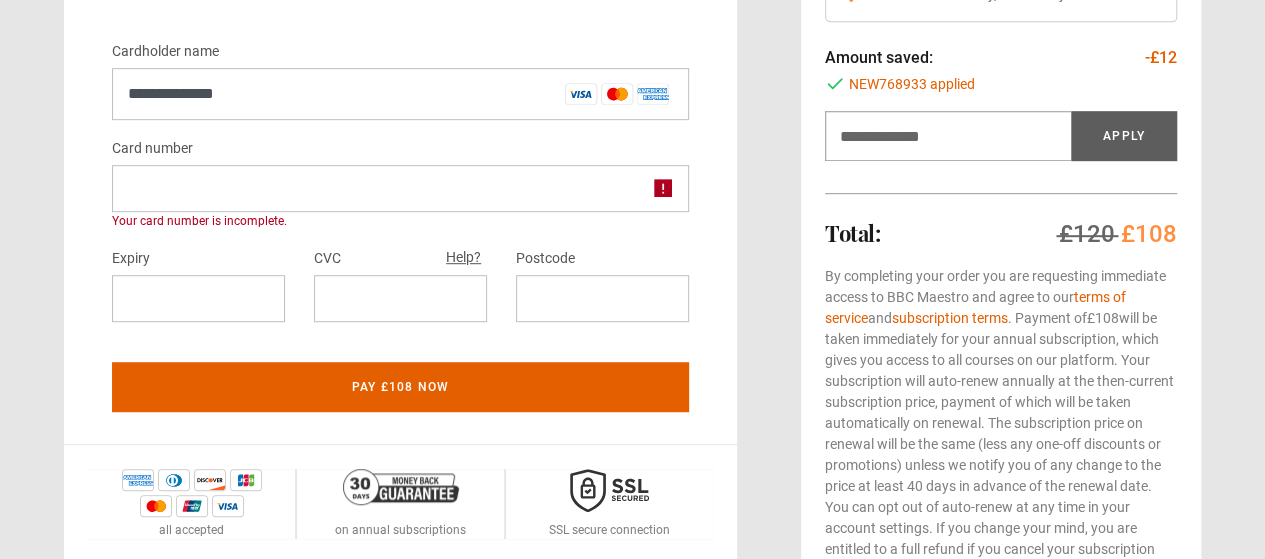 click at bounding box center (602, 298) 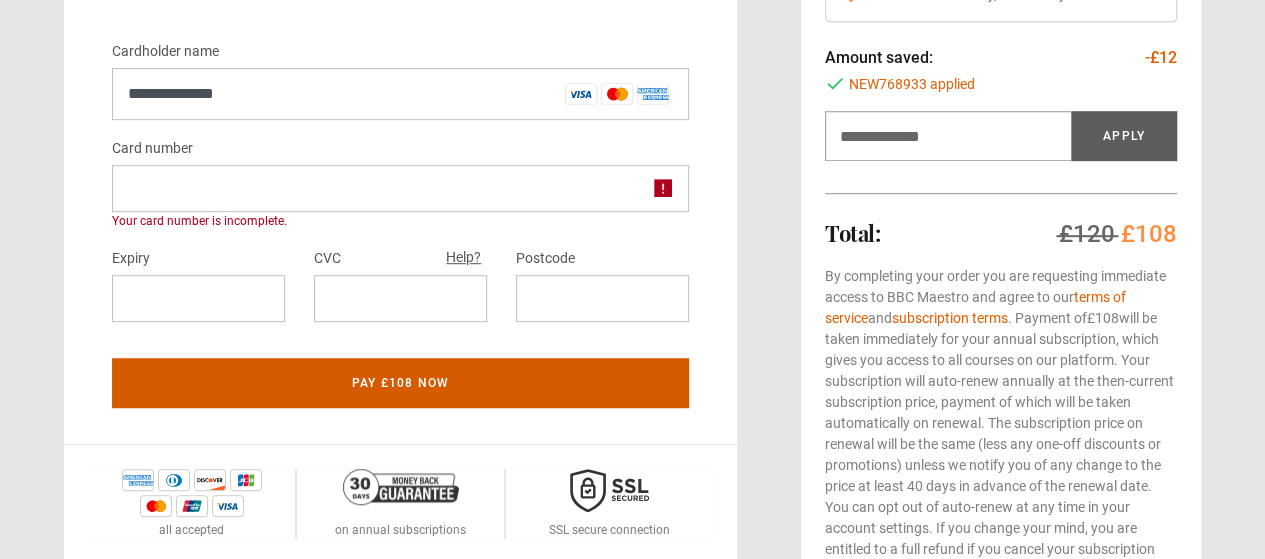 click on "Pay £108 now" at bounding box center (400, 383) 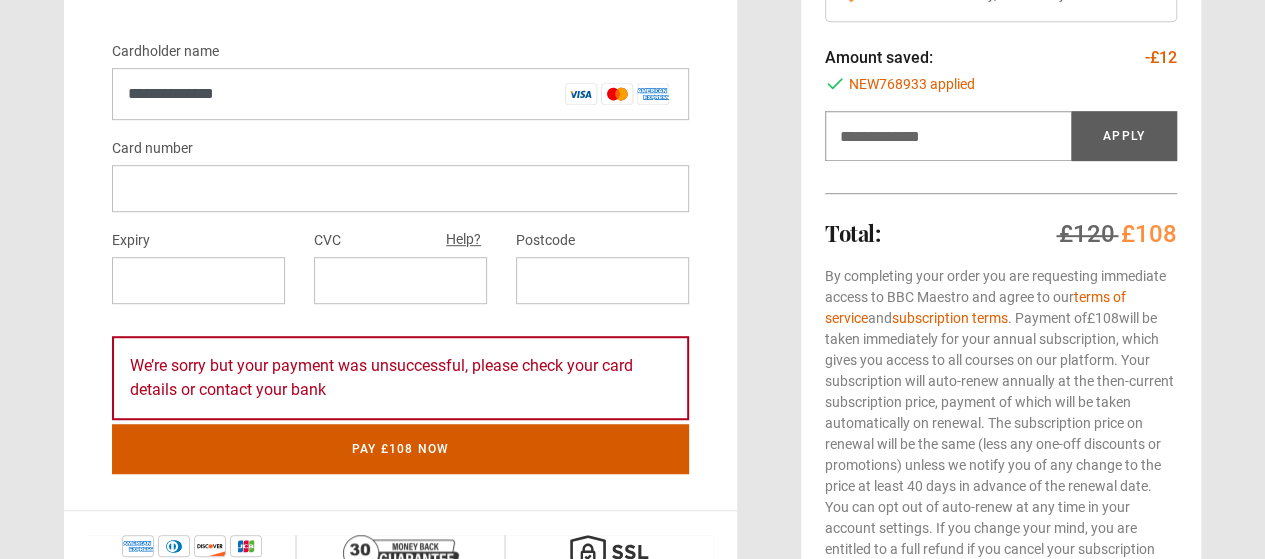 click on "Pay £108 now" at bounding box center (400, 449) 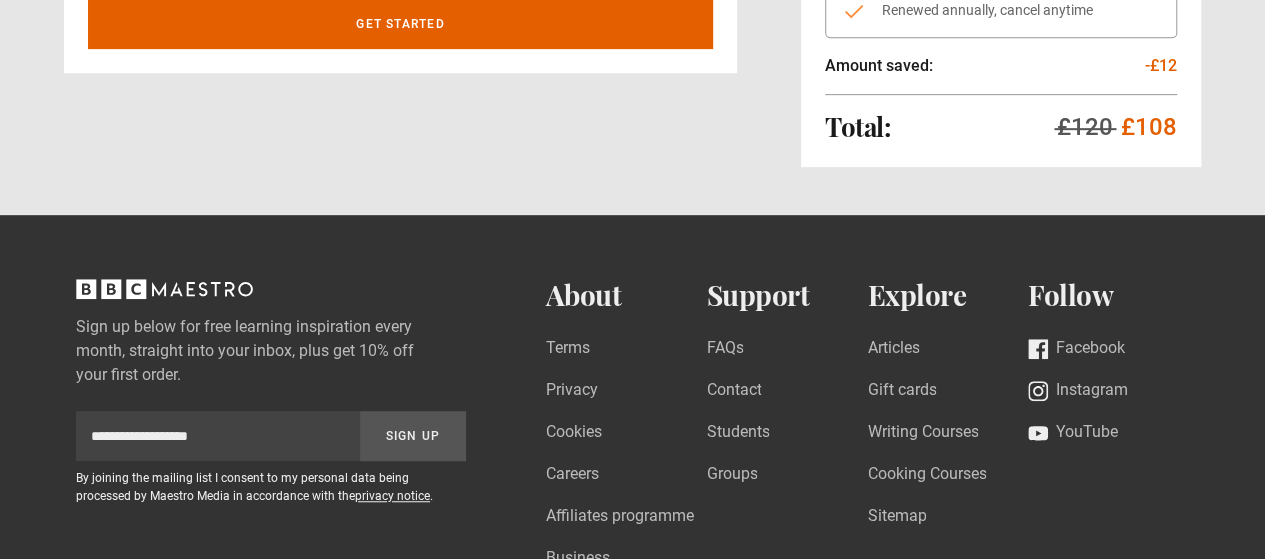 scroll, scrollTop: 0, scrollLeft: 0, axis: both 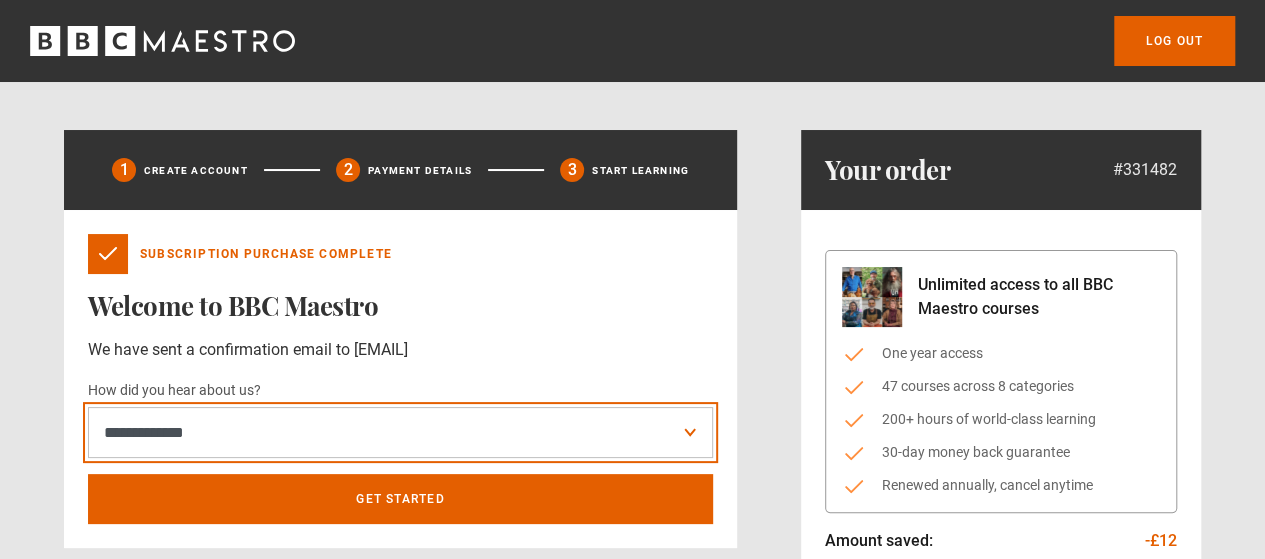 click on "**********" at bounding box center (400, 432) 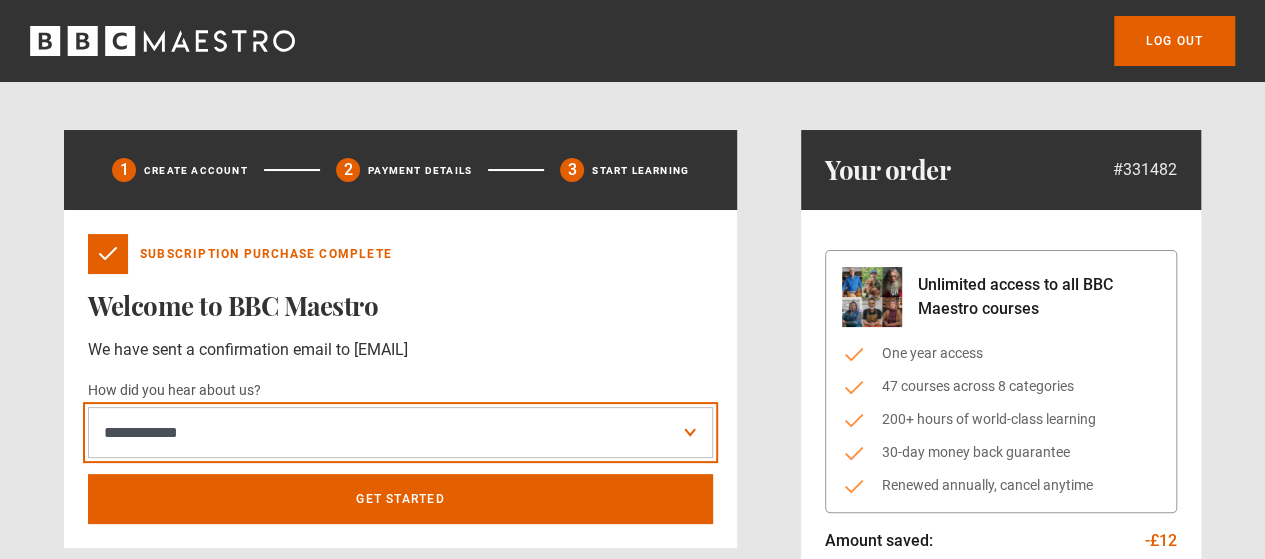 click on "**********" at bounding box center (400, 432) 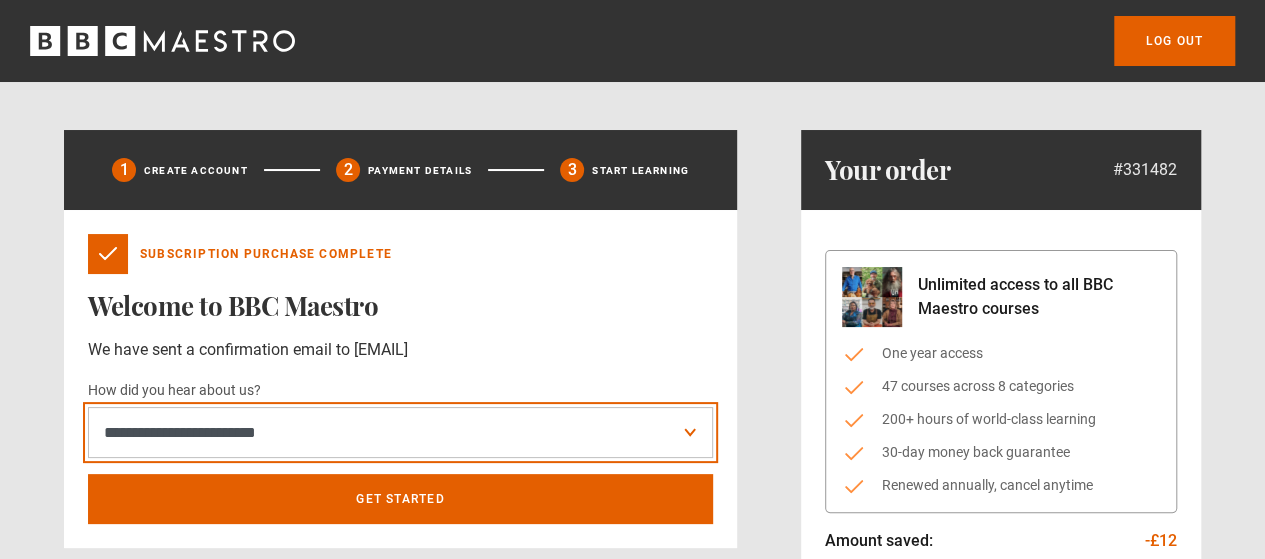 click on "**********" at bounding box center [400, 432] 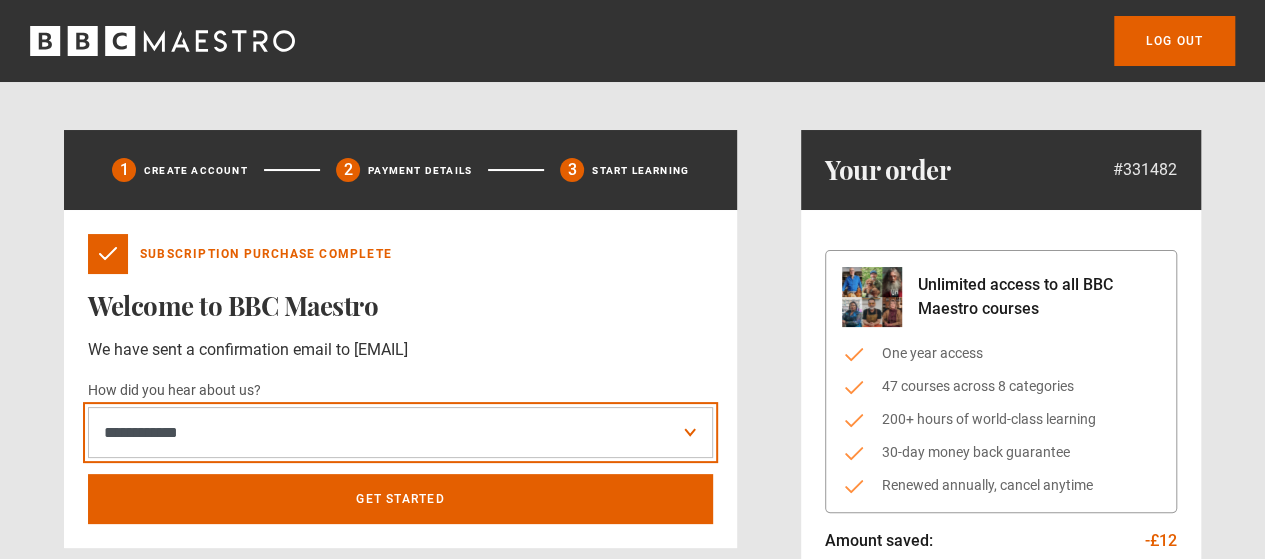 click on "**********" at bounding box center (400, 432) 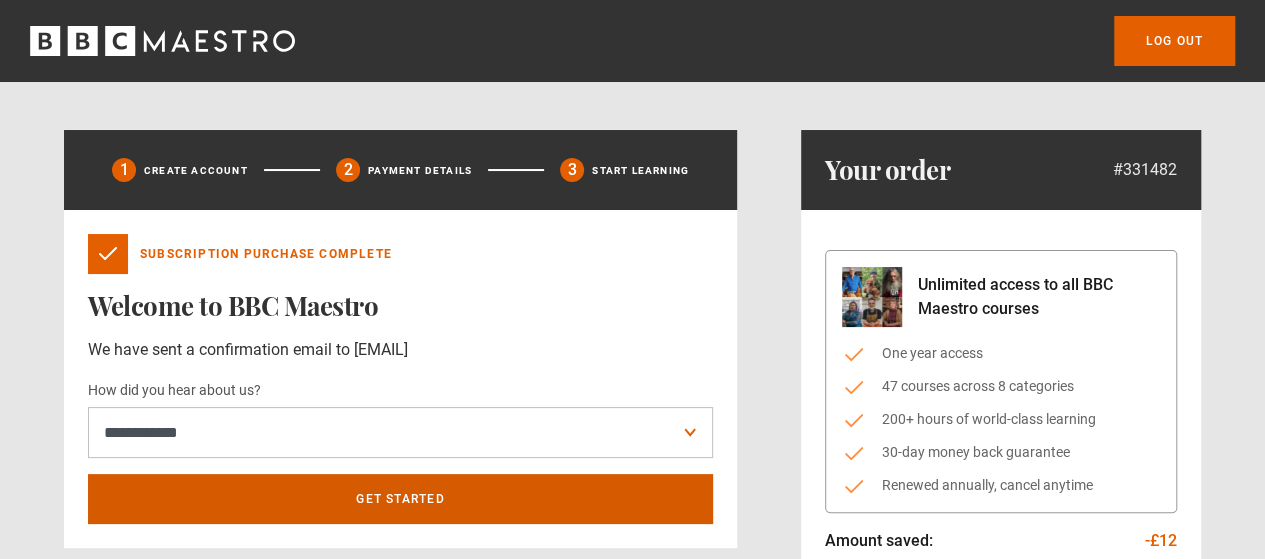click on "Get Started" at bounding box center [400, 499] 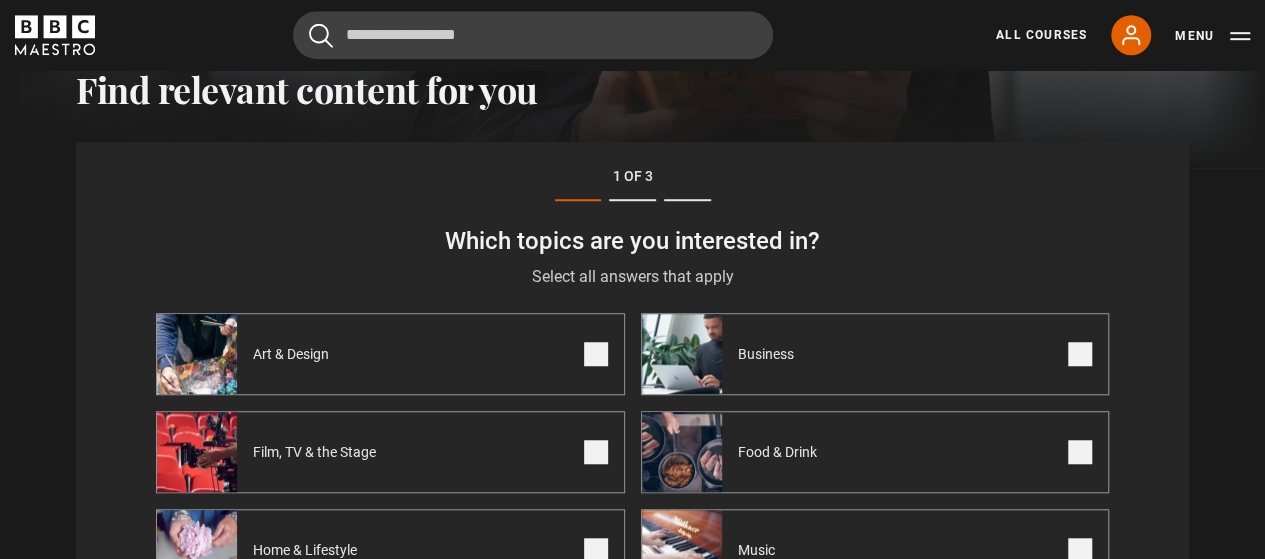 scroll, scrollTop: 614, scrollLeft: 0, axis: vertical 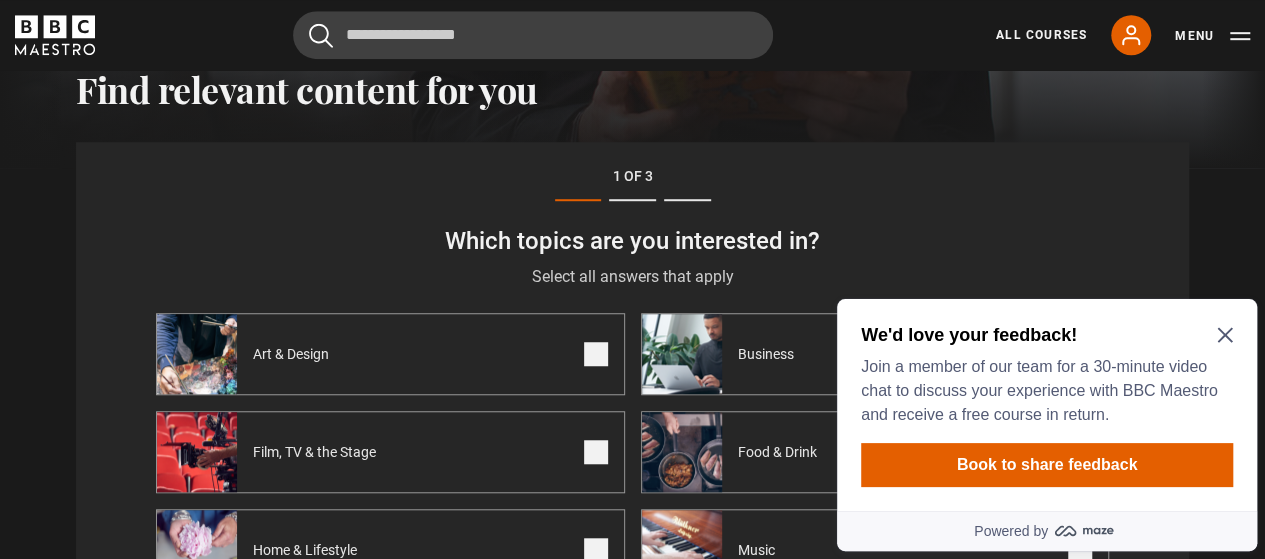 click 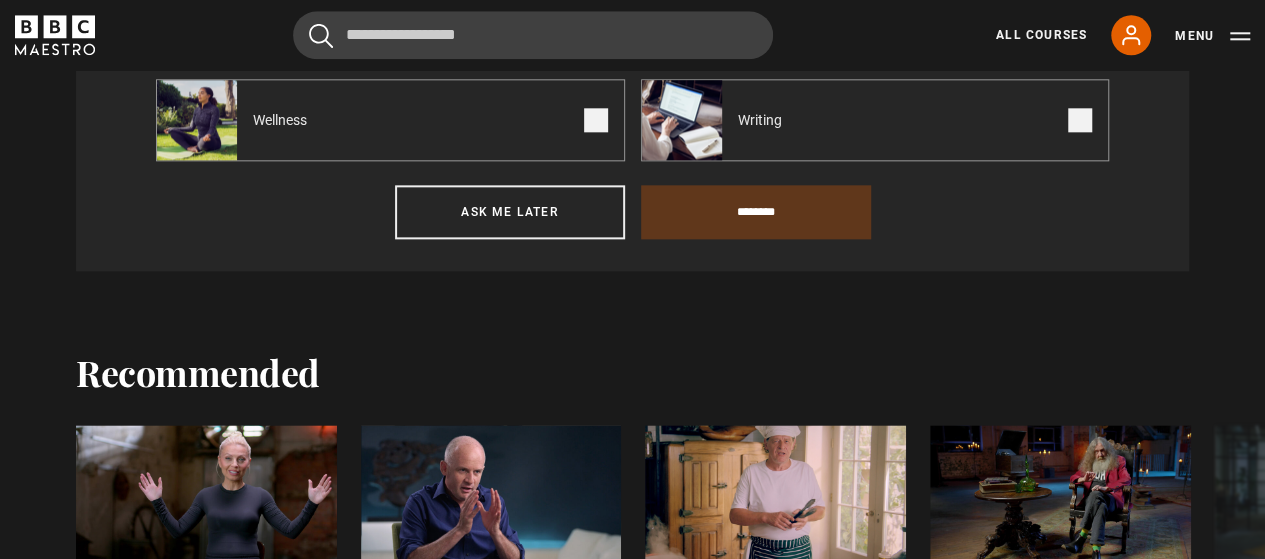 scroll, scrollTop: 1213, scrollLeft: 0, axis: vertical 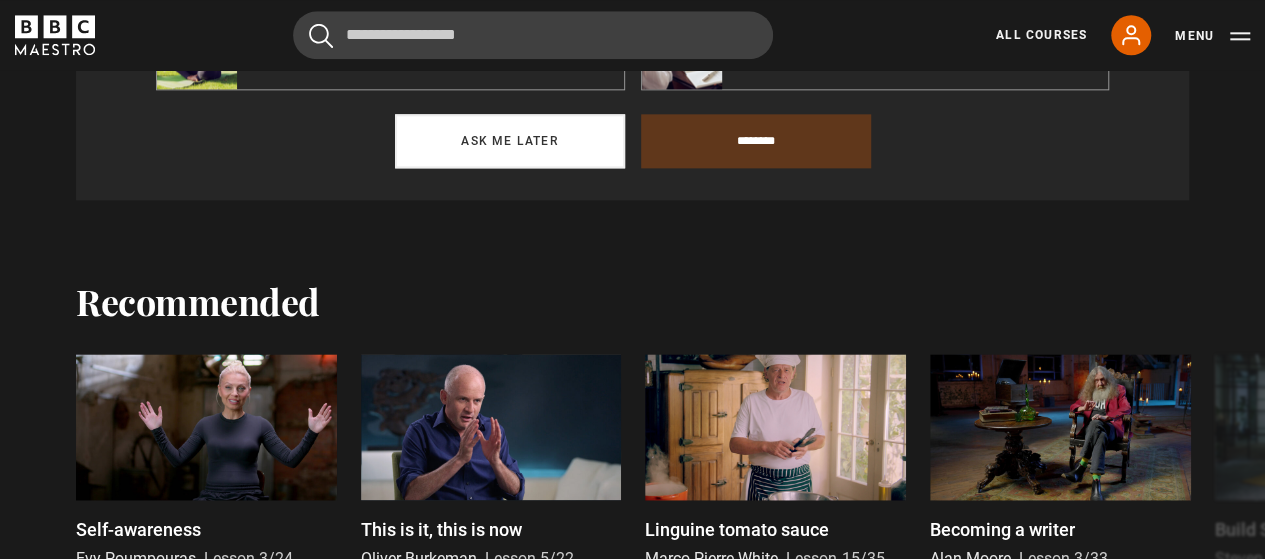 click on "Ask me later" at bounding box center (510, 141) 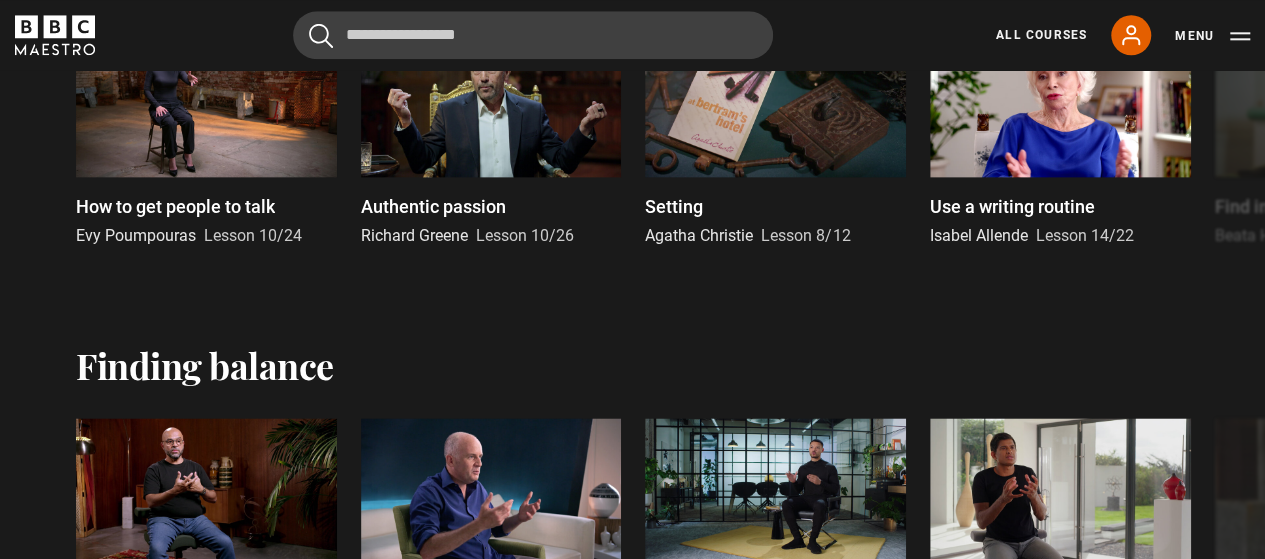 scroll, scrollTop: 504, scrollLeft: 0, axis: vertical 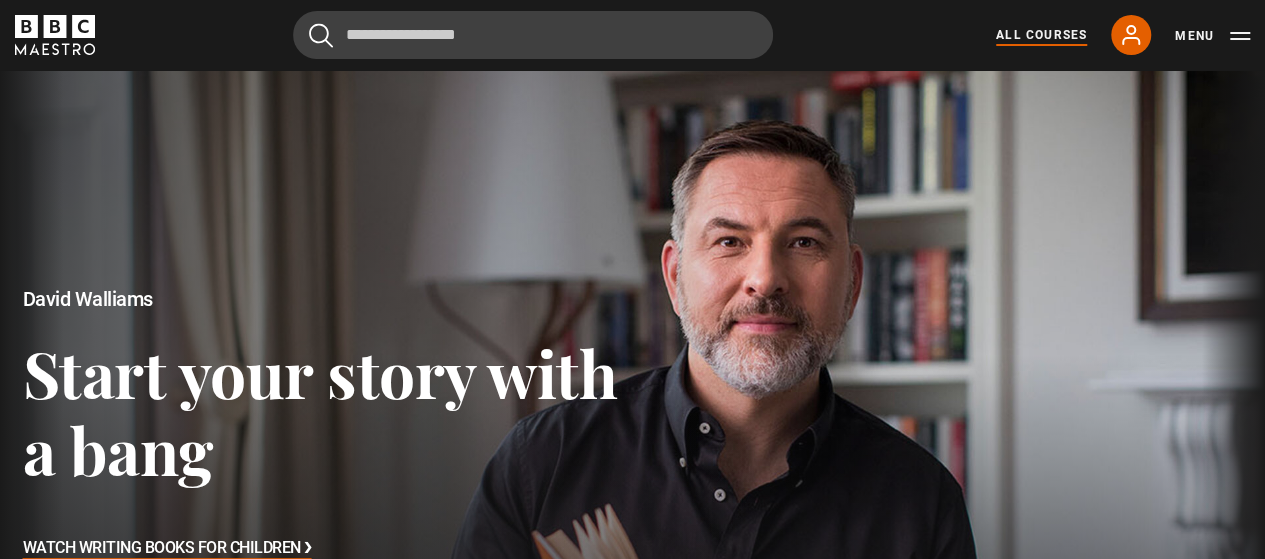 click on "All Courses" at bounding box center (1041, 35) 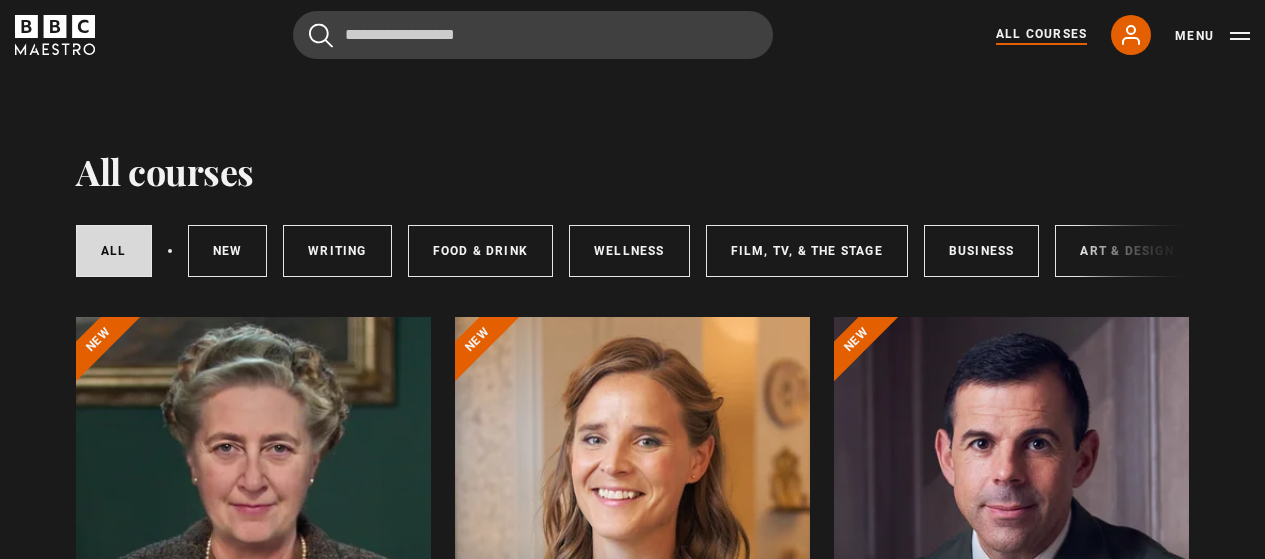 scroll, scrollTop: 0, scrollLeft: 0, axis: both 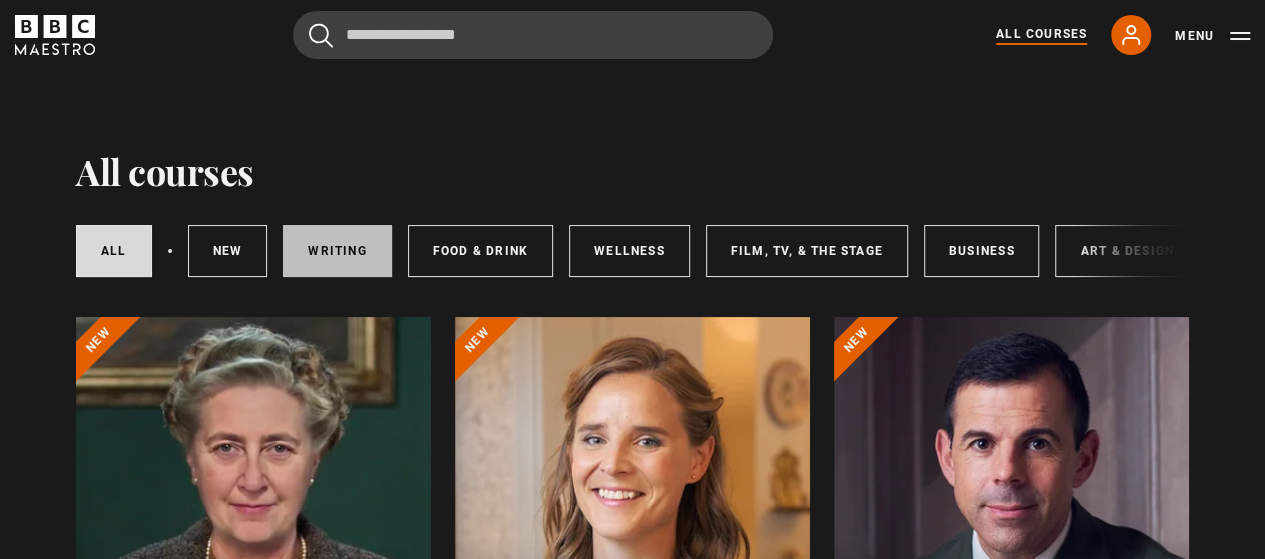 click on "Writing" at bounding box center [337, 251] 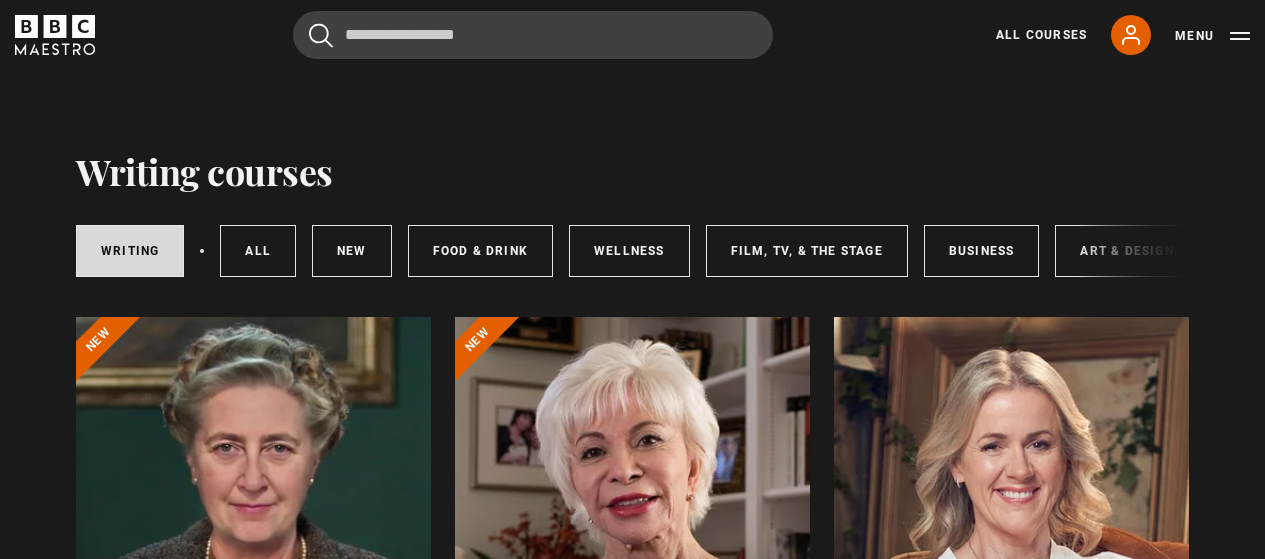 scroll, scrollTop: 0, scrollLeft: 0, axis: both 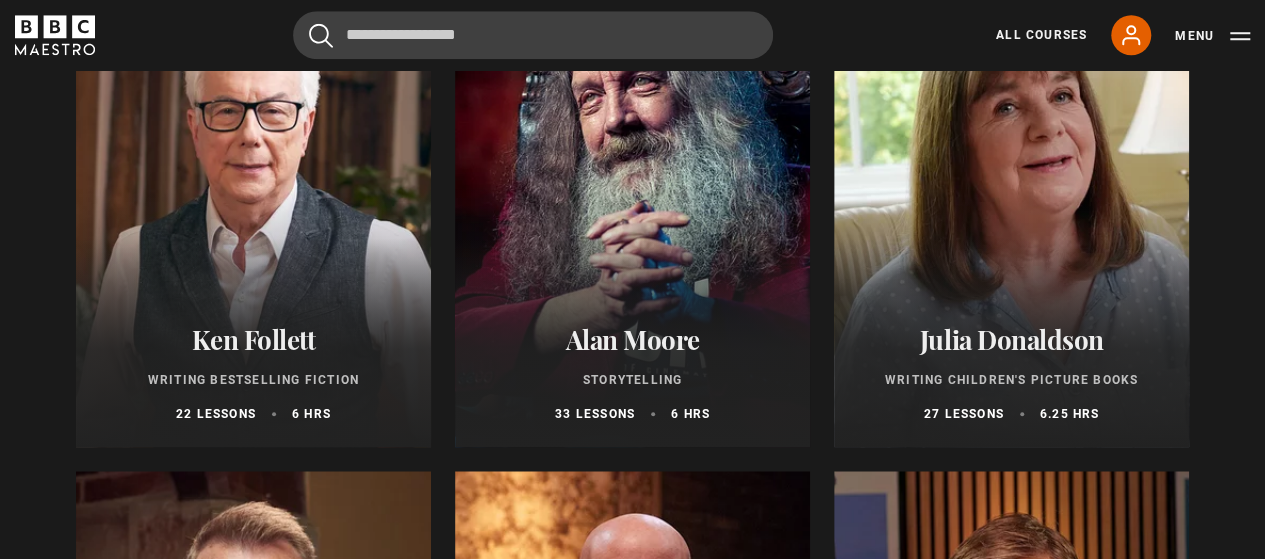 click on "Julia Donaldson" at bounding box center [1011, 339] 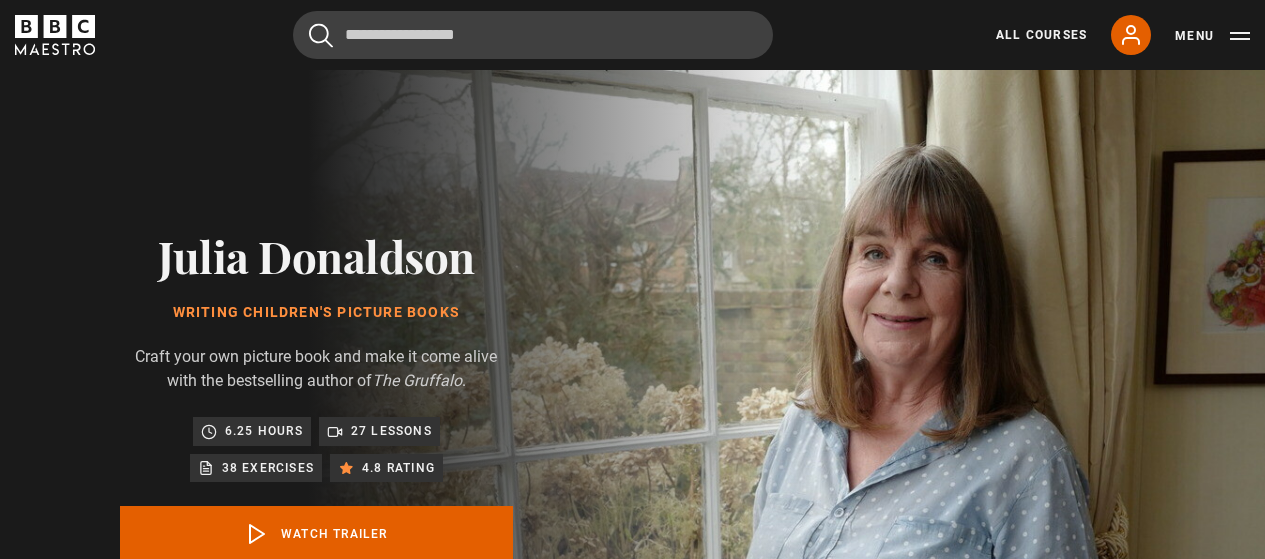 scroll, scrollTop: 0, scrollLeft: 0, axis: both 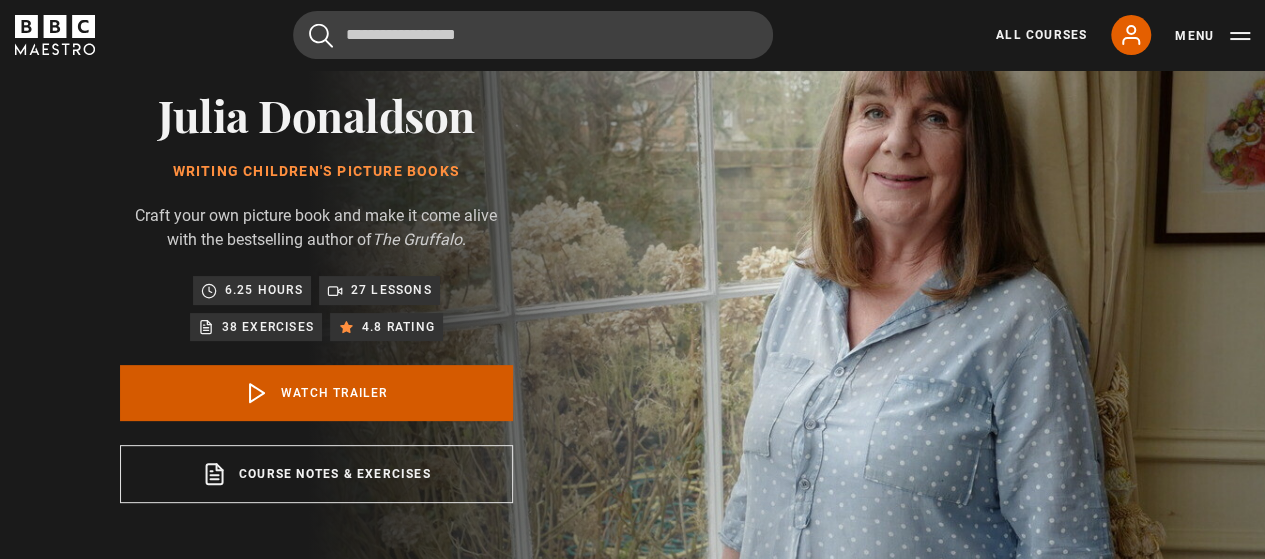 click on "Watch Trailer" at bounding box center (316, 393) 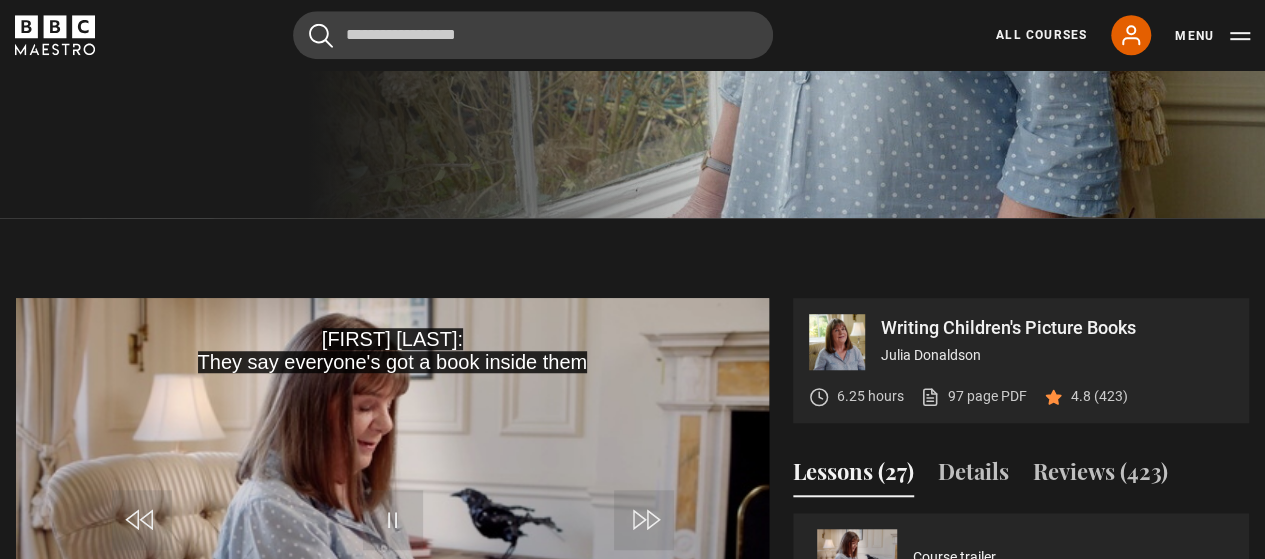 scroll, scrollTop: 767, scrollLeft: 0, axis: vertical 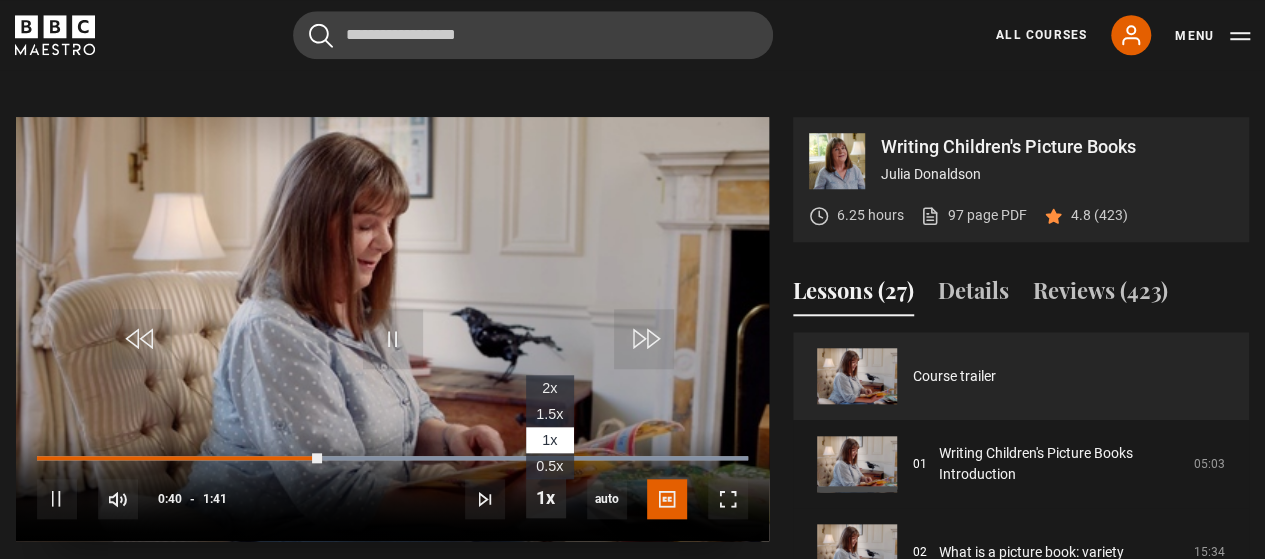 click at bounding box center [546, 498] 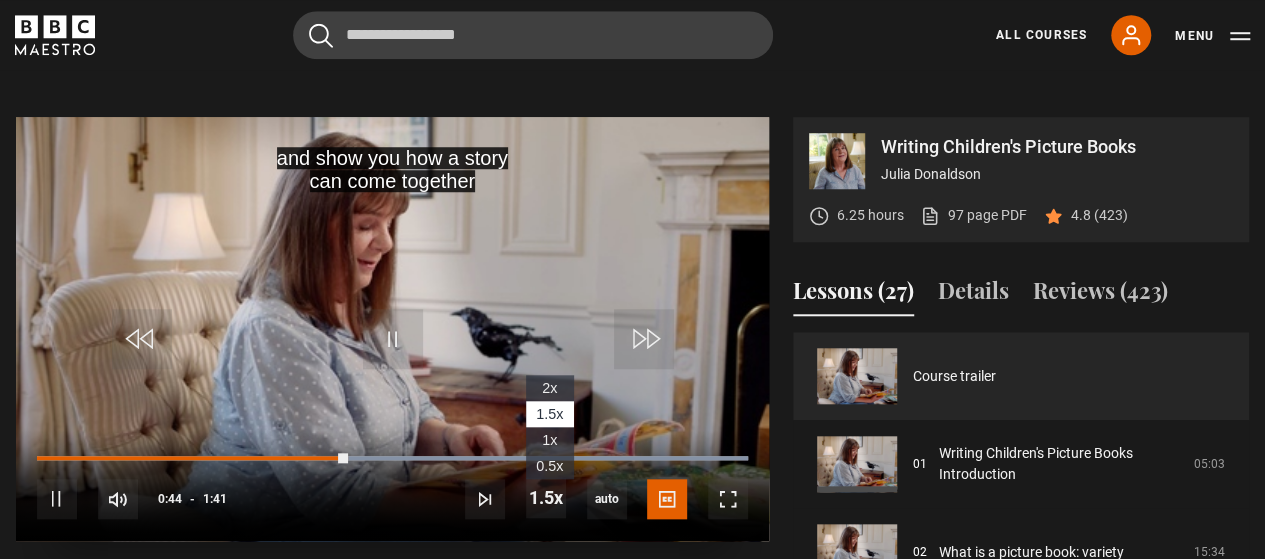 click on "2x" at bounding box center [549, 388] 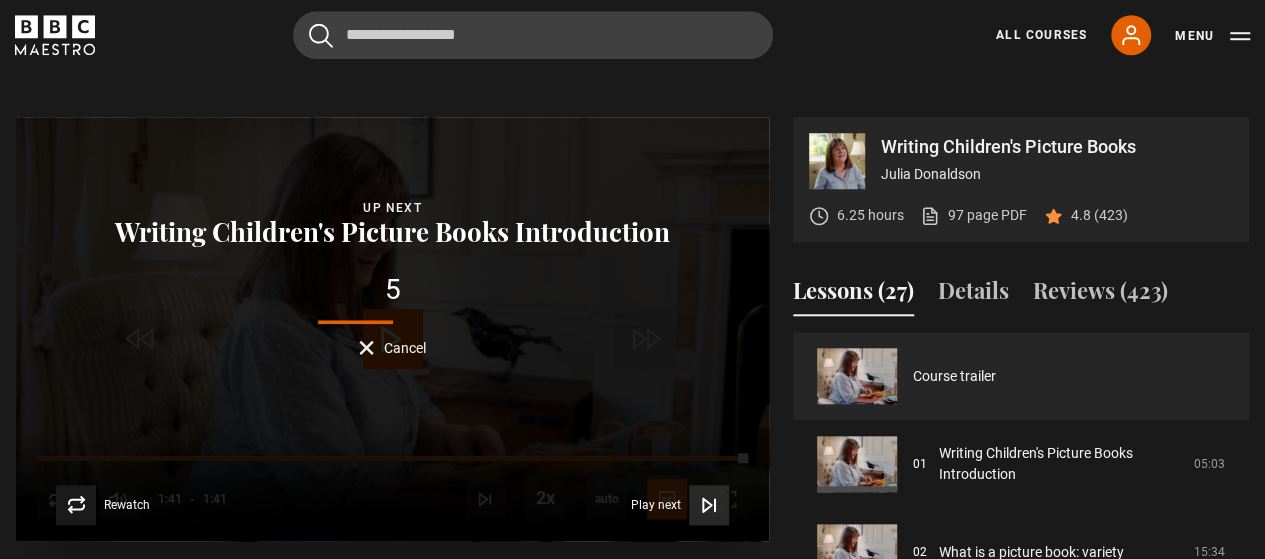 click on "Play next" at bounding box center [656, 505] 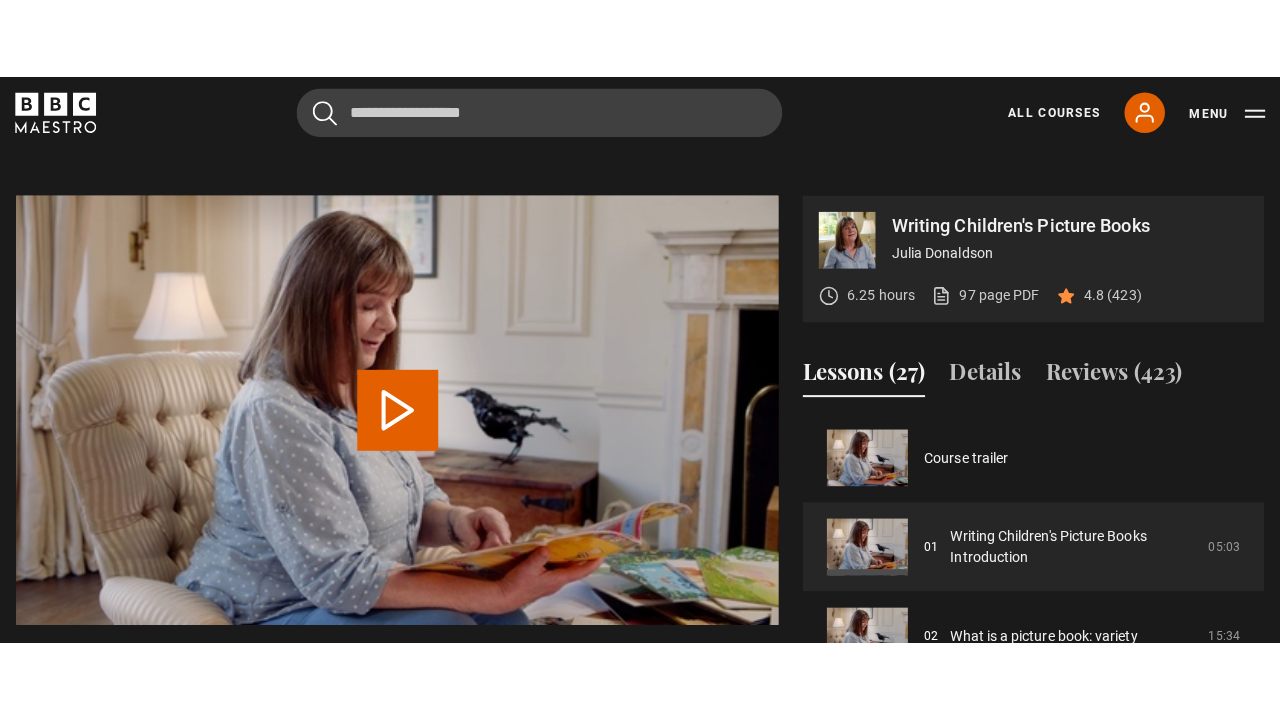 scroll, scrollTop: 803, scrollLeft: 0, axis: vertical 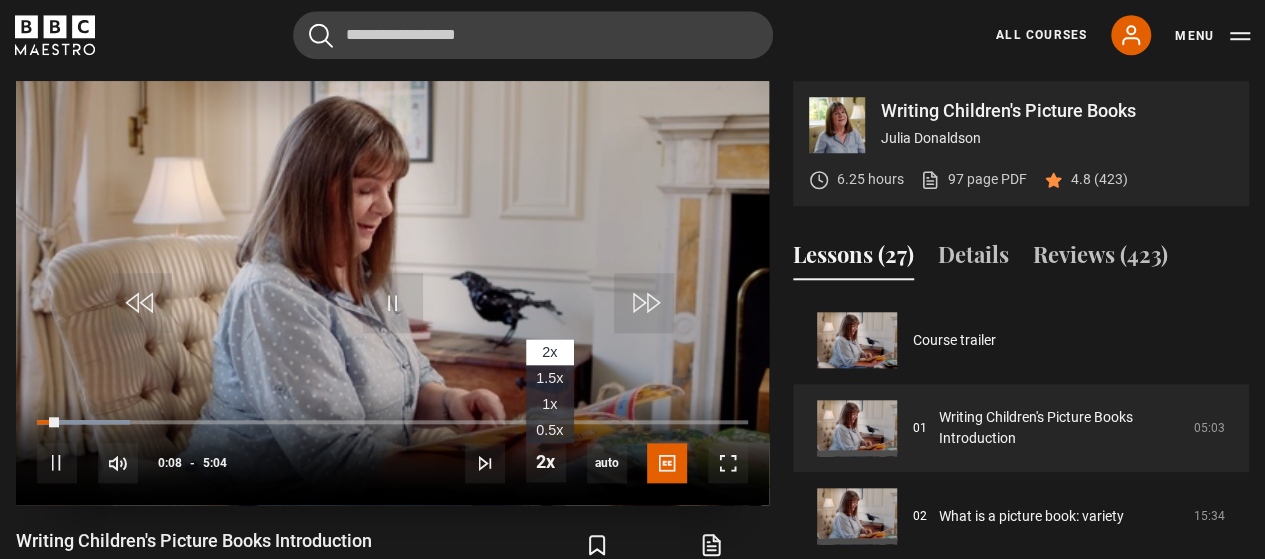 click on "1.5x" at bounding box center [549, 378] 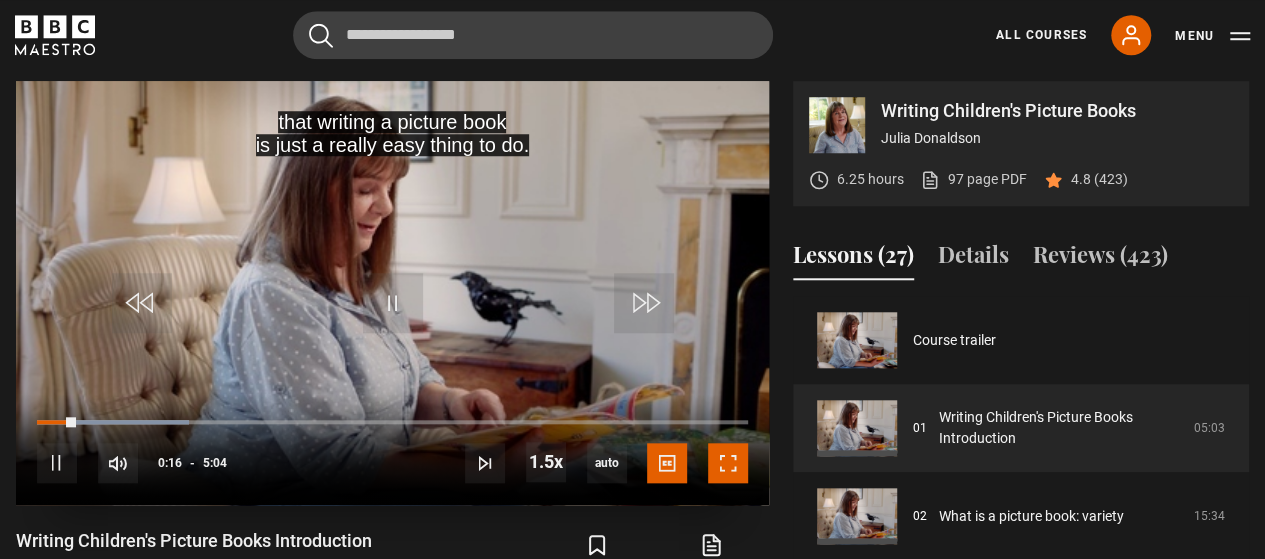 click at bounding box center [728, 463] 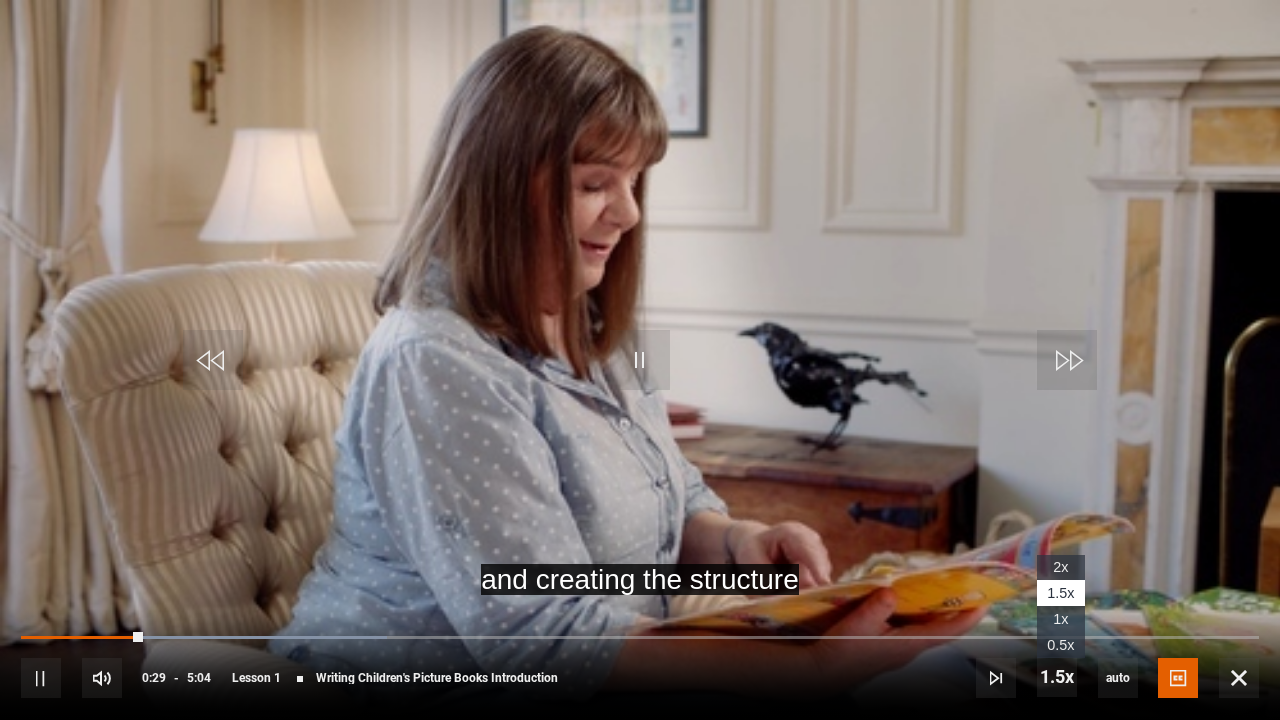 click on "2x" at bounding box center (1061, 568) 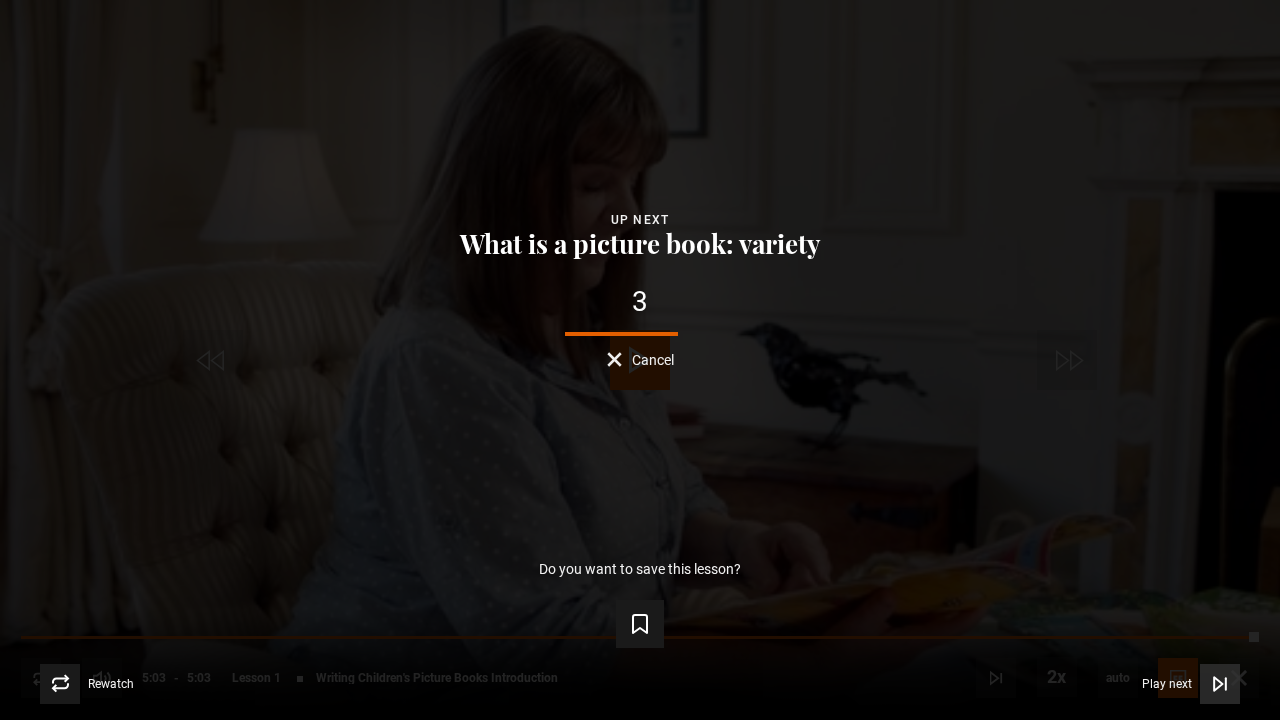 click on "Play next" at bounding box center (1167, 684) 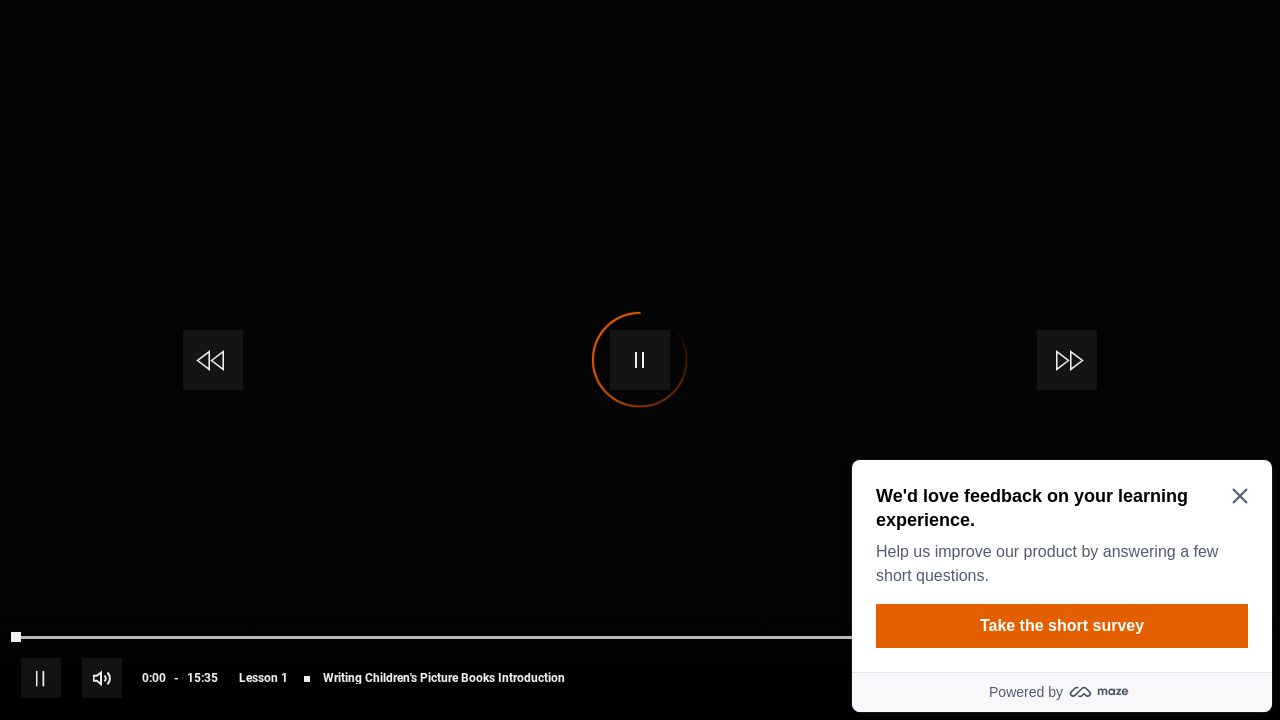 scroll, scrollTop: 0, scrollLeft: 0, axis: both 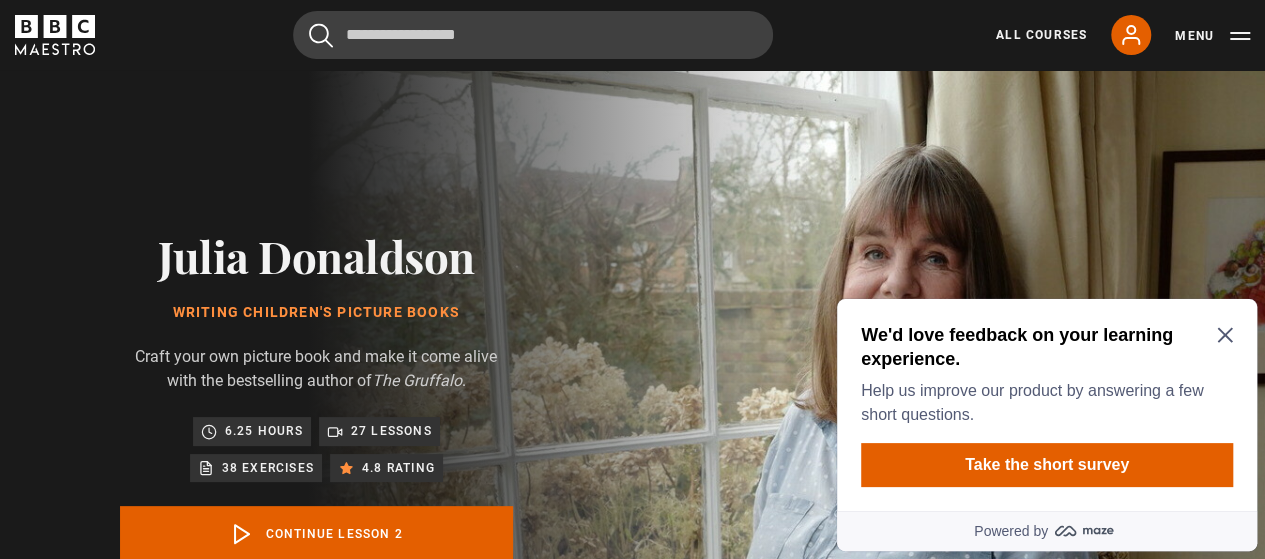 click 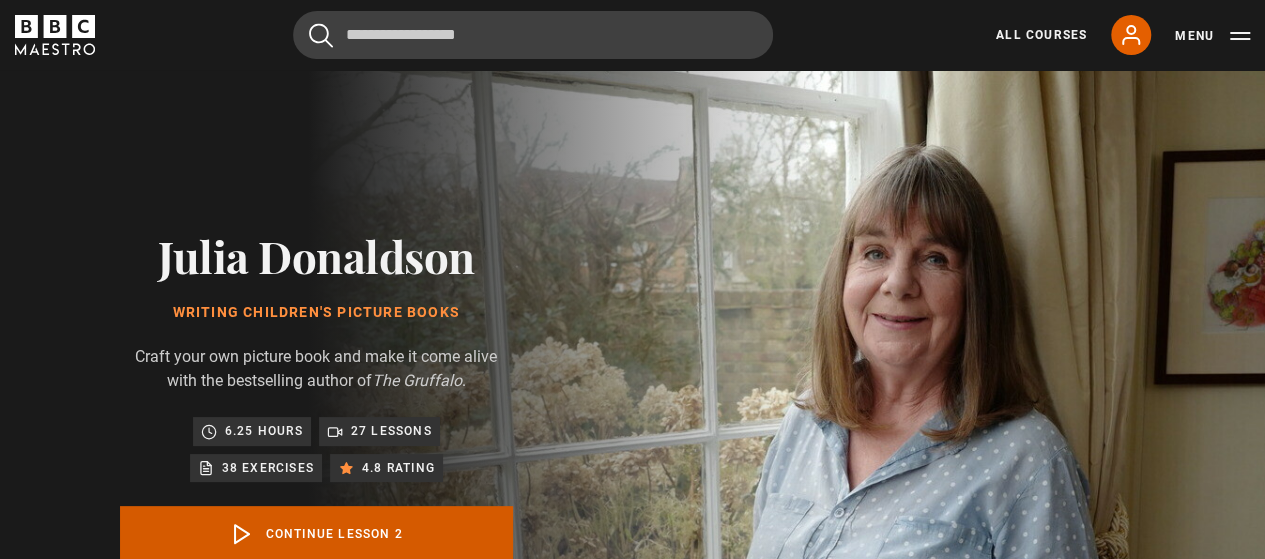 click on "Continue lesson 2" at bounding box center [316, 534] 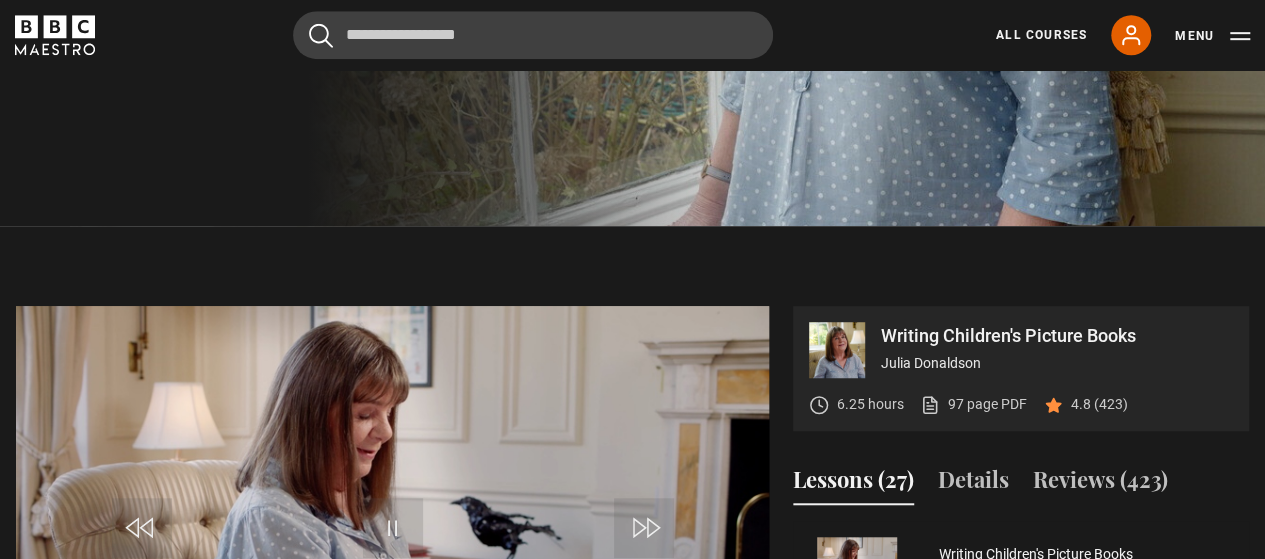 scroll, scrollTop: 778, scrollLeft: 0, axis: vertical 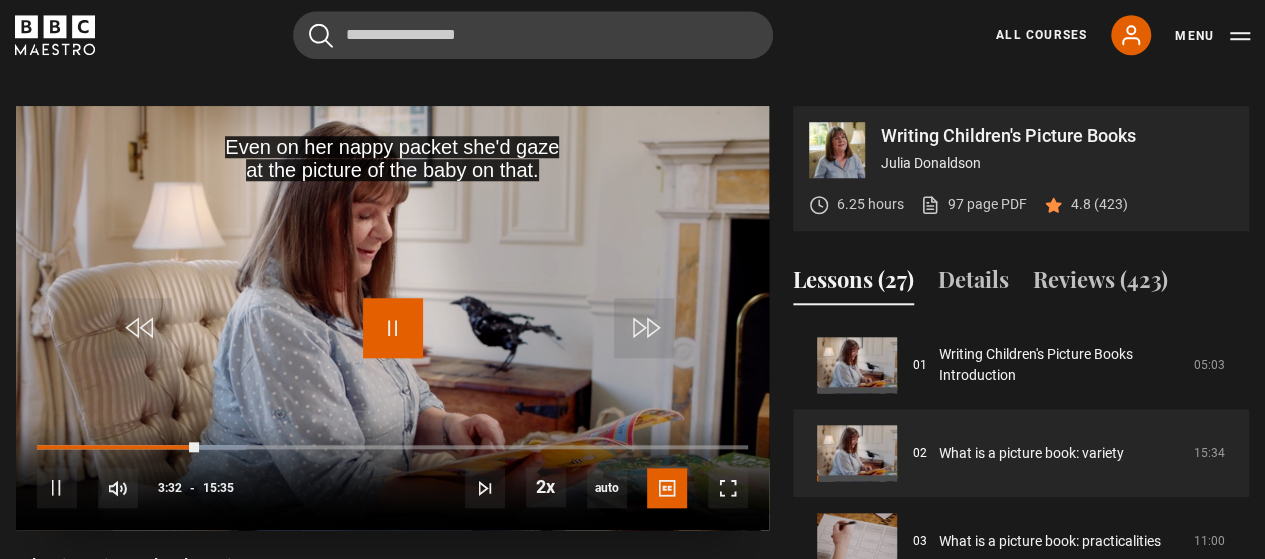 click at bounding box center [393, 328] 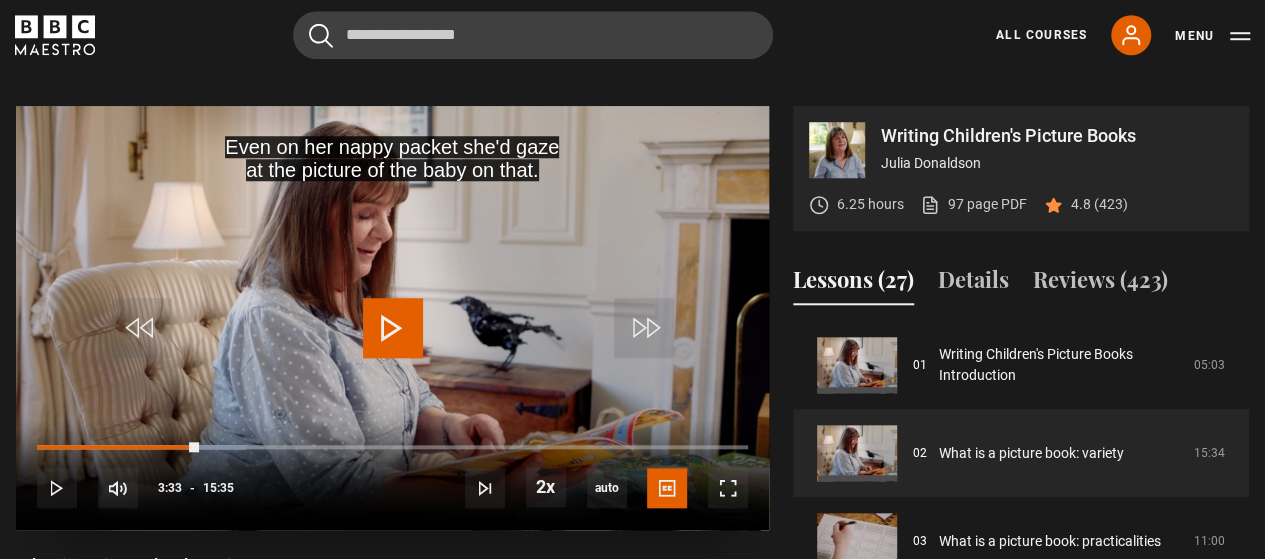 click at bounding box center [393, 328] 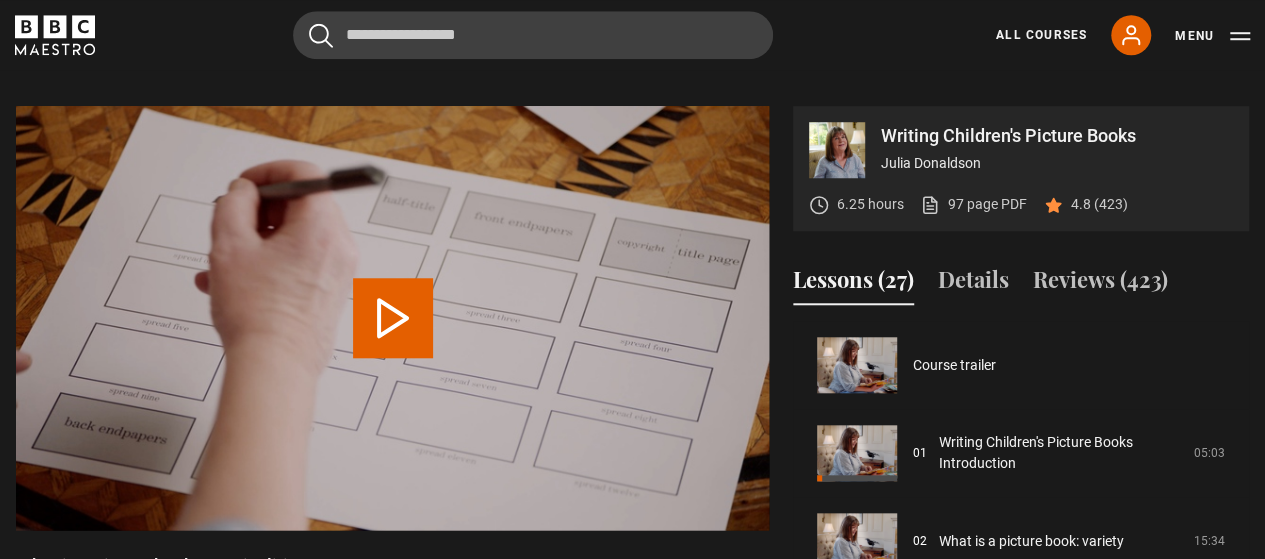 scroll, scrollTop: 803, scrollLeft: 0, axis: vertical 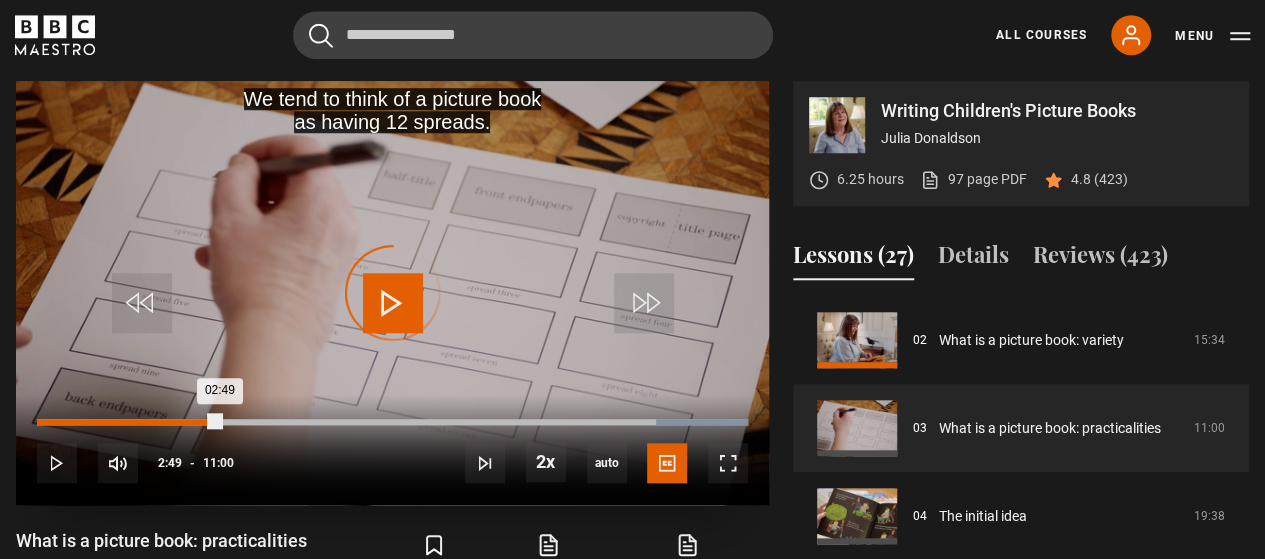 click on "Loaded :  100.00% 02:49 02:49" at bounding box center [392, 422] 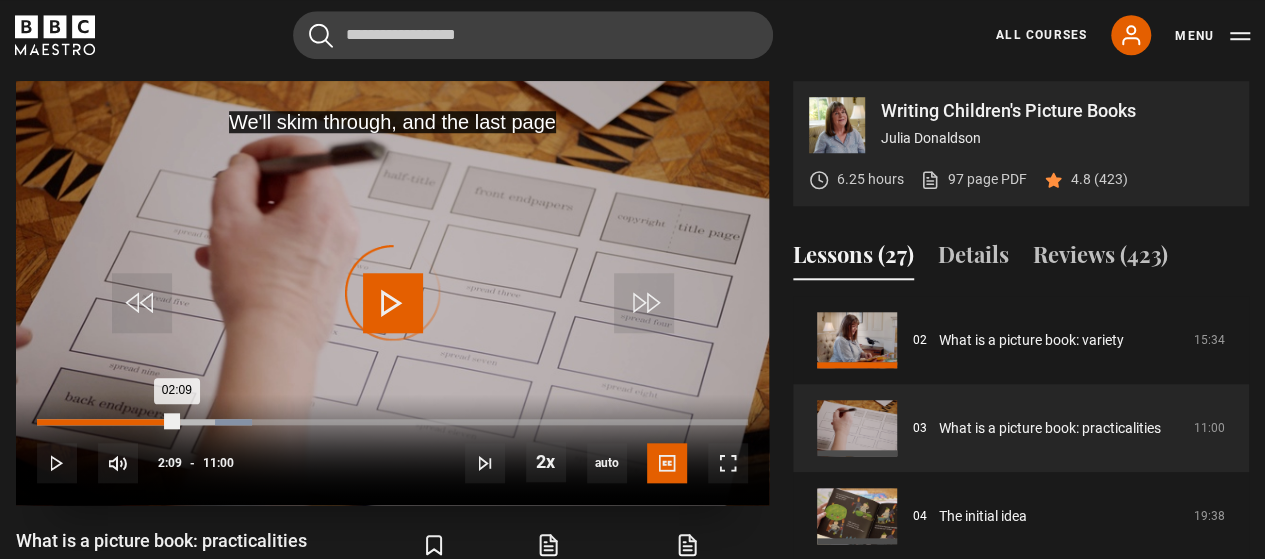 click on "Loaded :  30.29% 02:09 02:09" at bounding box center [392, 422] 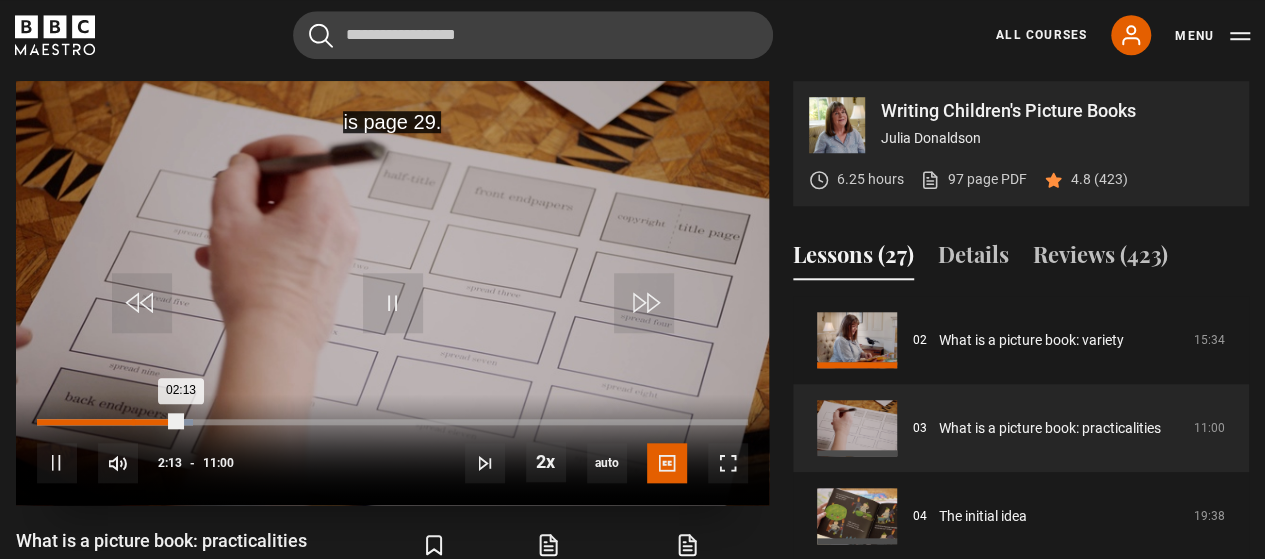 click on "Loaded :  21.96% 01:28 02:13" at bounding box center [392, 422] 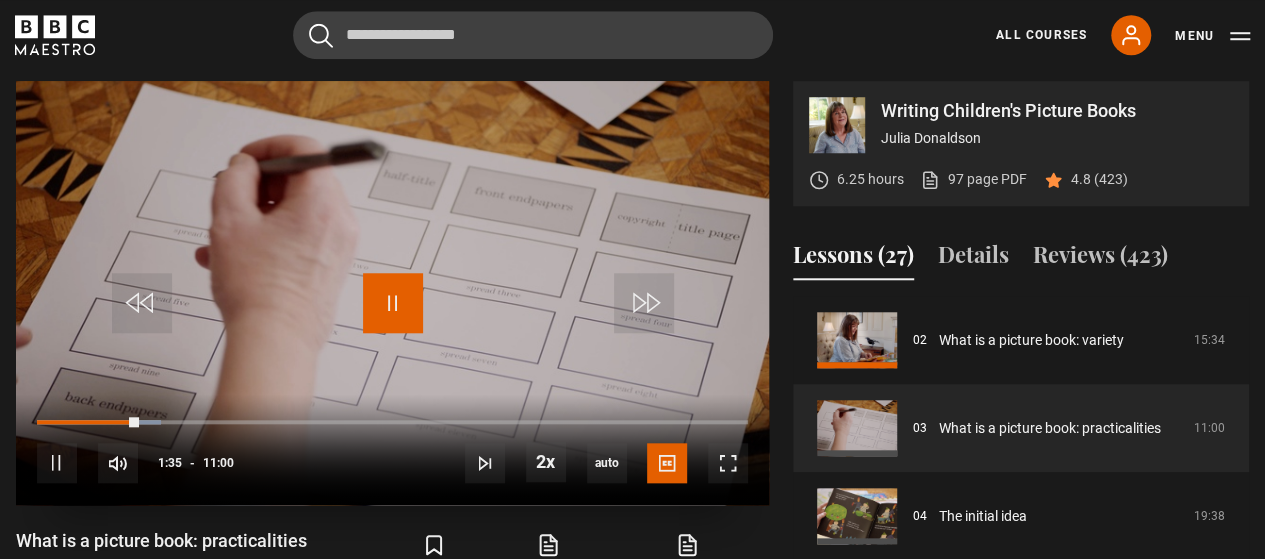 click at bounding box center (393, 303) 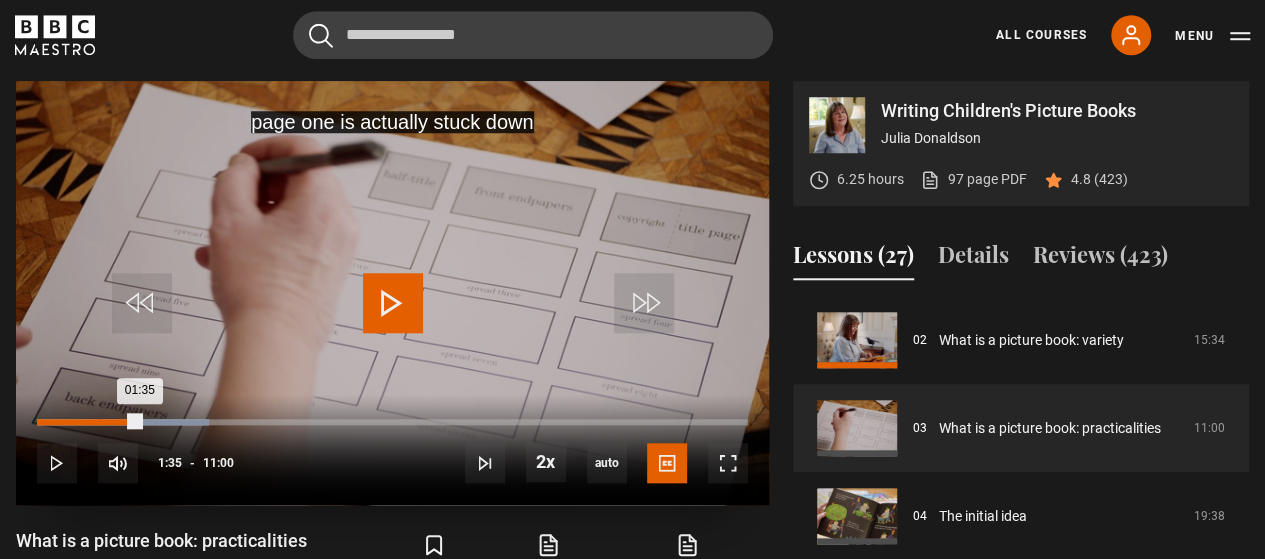 click on "01:35" at bounding box center [88, 422] 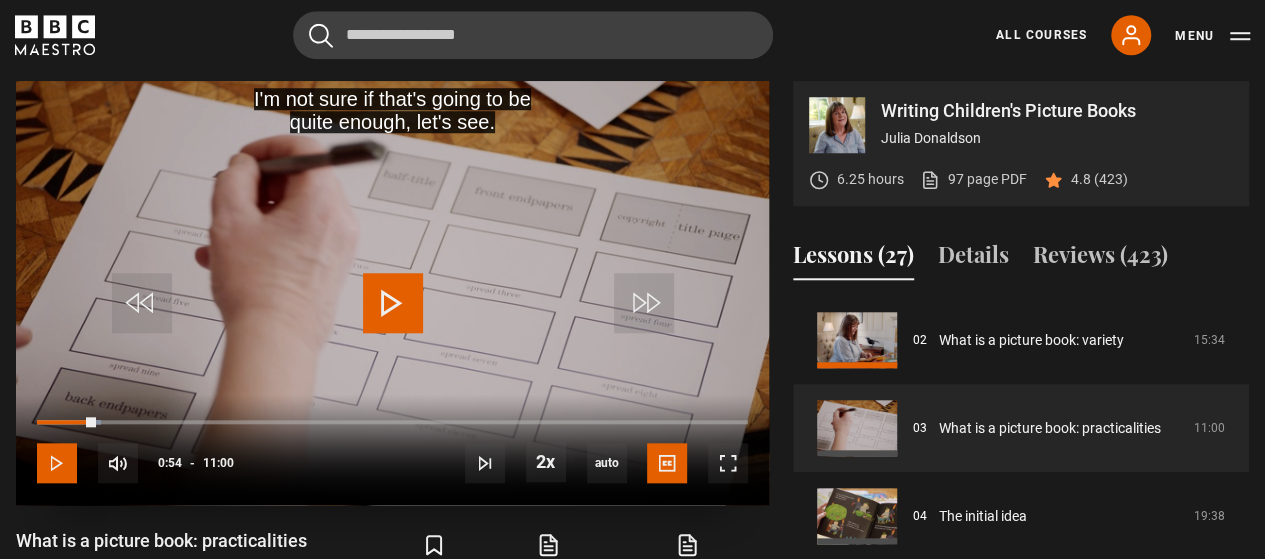 click at bounding box center (57, 463) 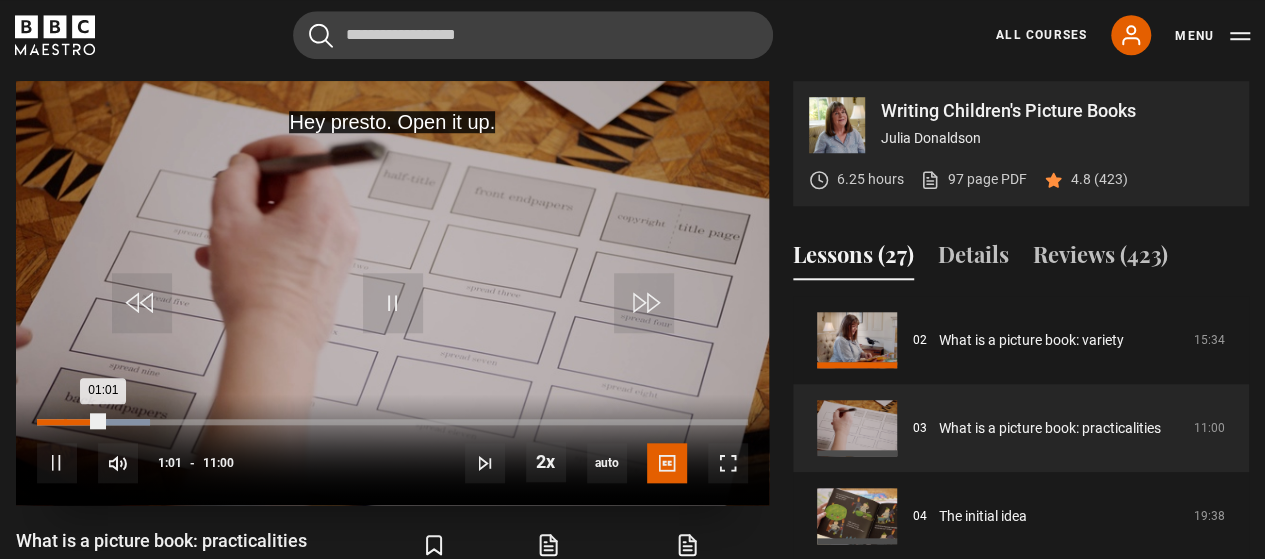 click on "Loaded :  15.90% 00:25 01:01" at bounding box center [392, 422] 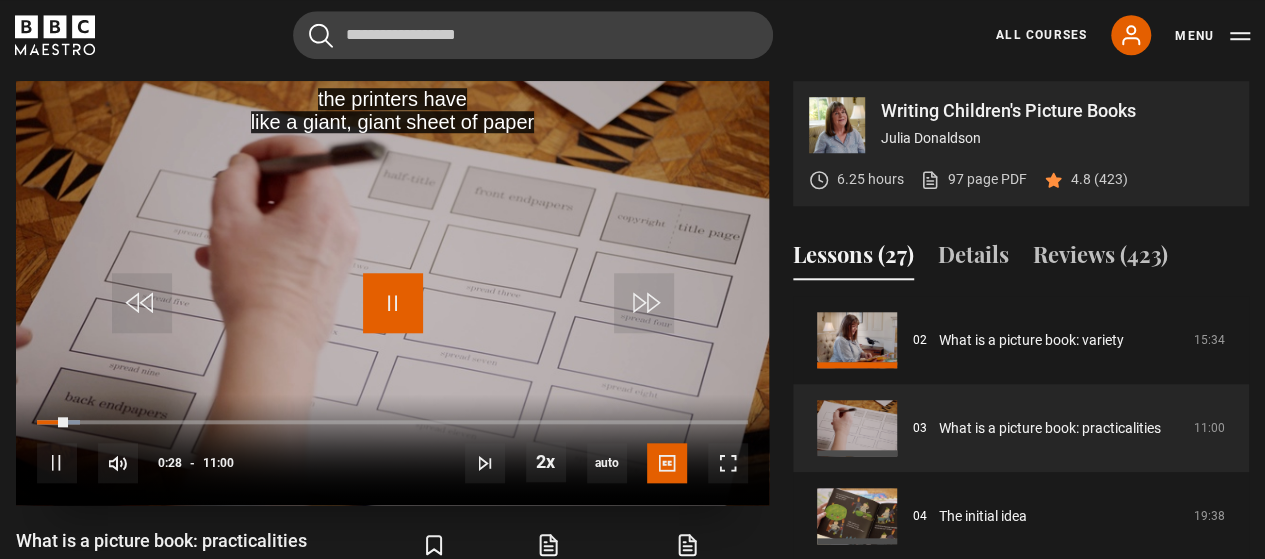 click at bounding box center [393, 303] 